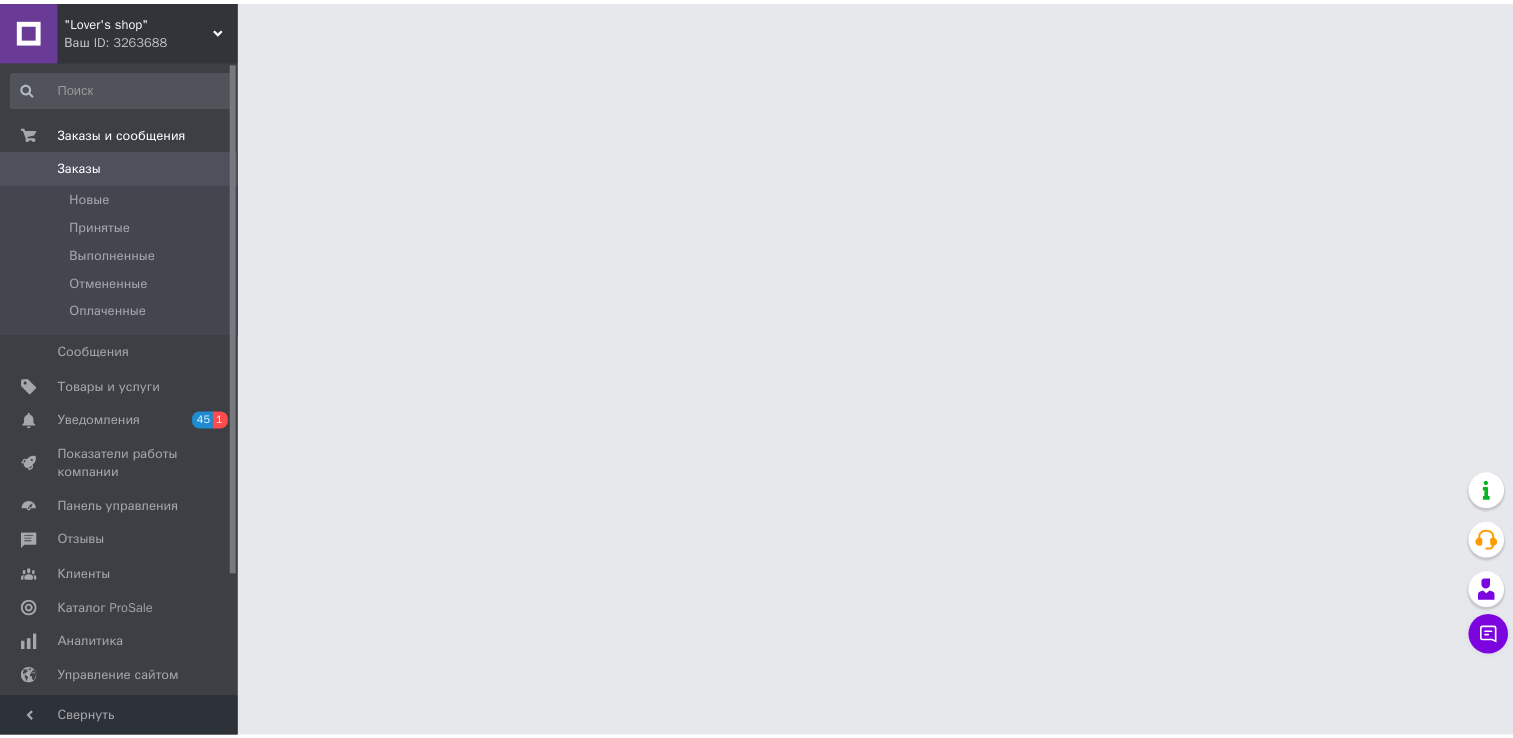 scroll, scrollTop: 0, scrollLeft: 0, axis: both 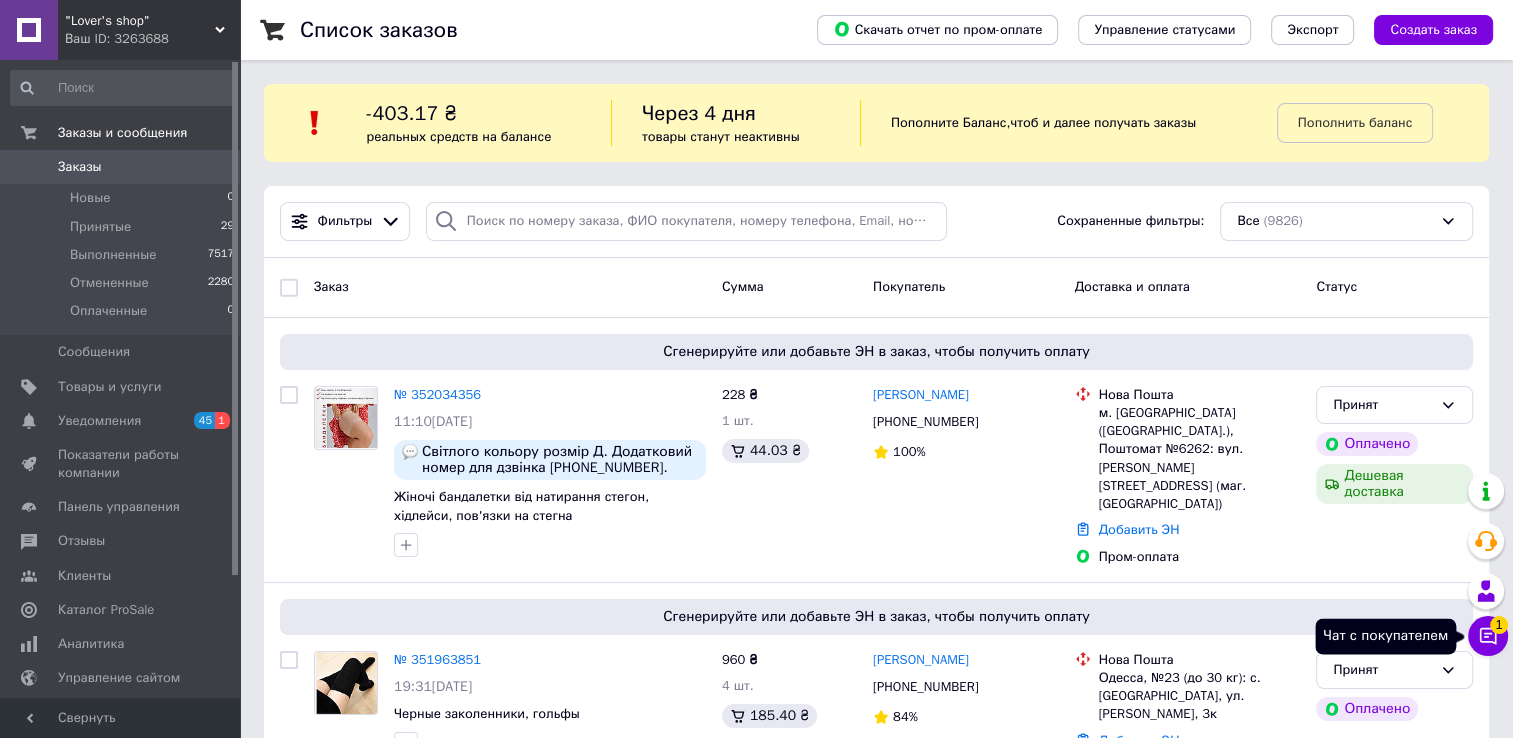 click 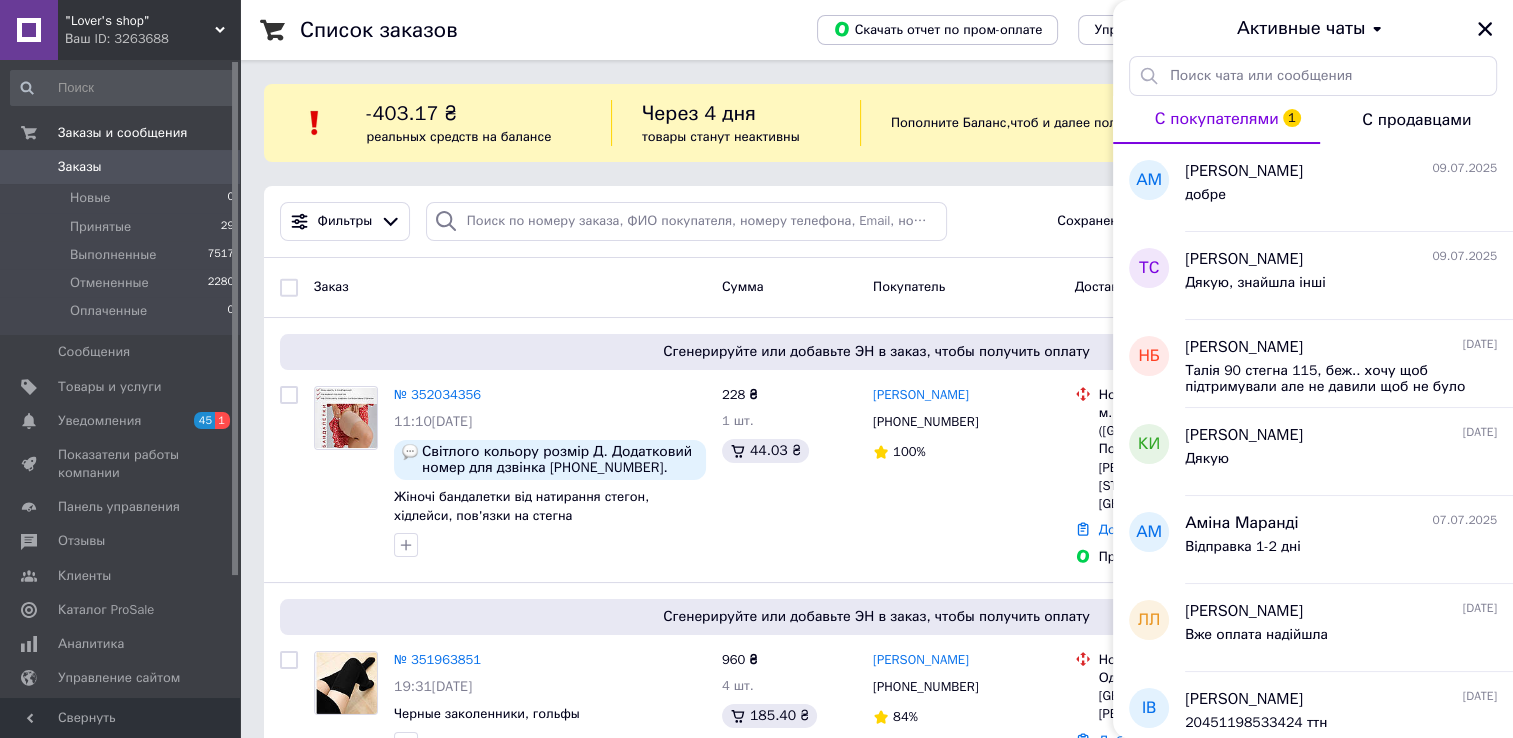 click on "С покупателями 1" at bounding box center (1217, 119) 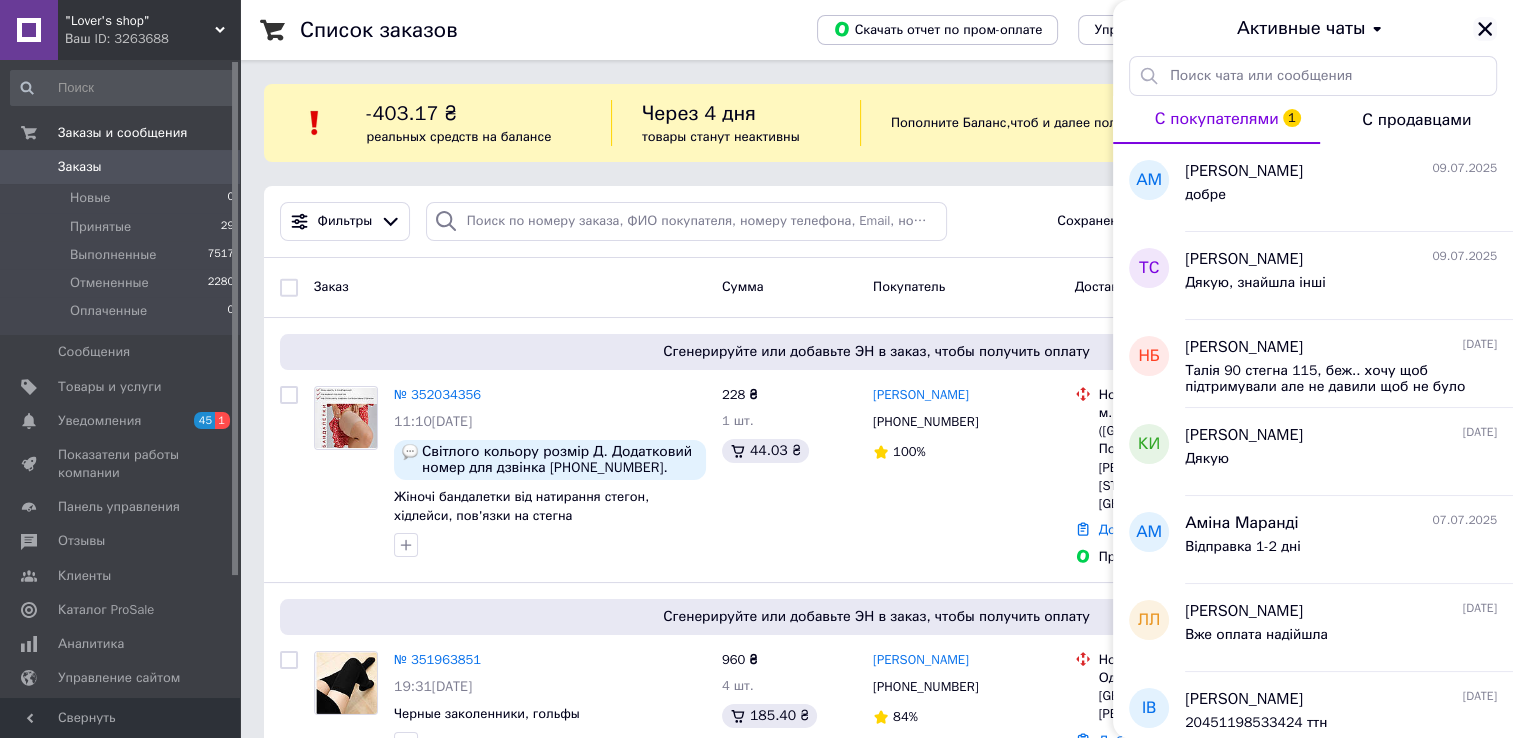 click 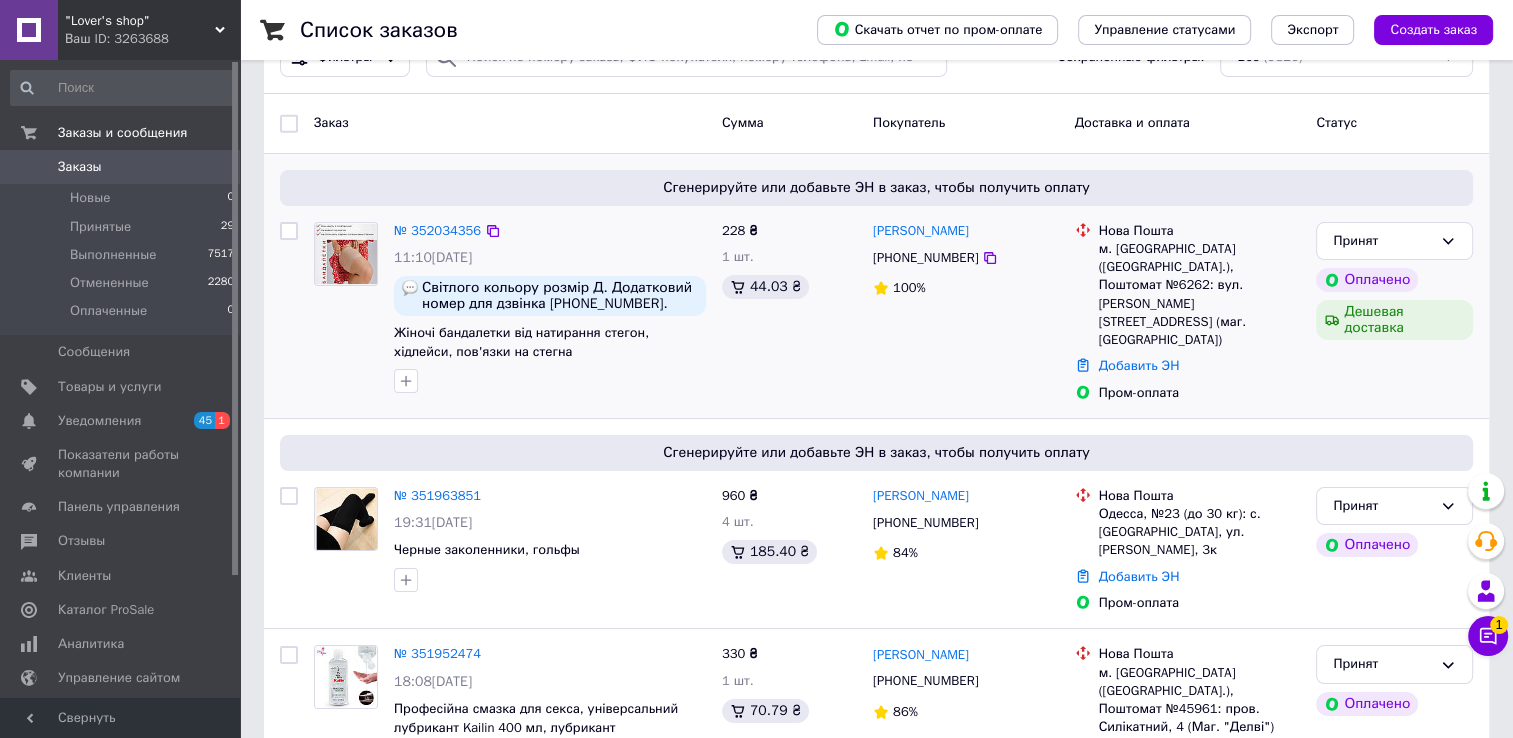 scroll, scrollTop: 200, scrollLeft: 0, axis: vertical 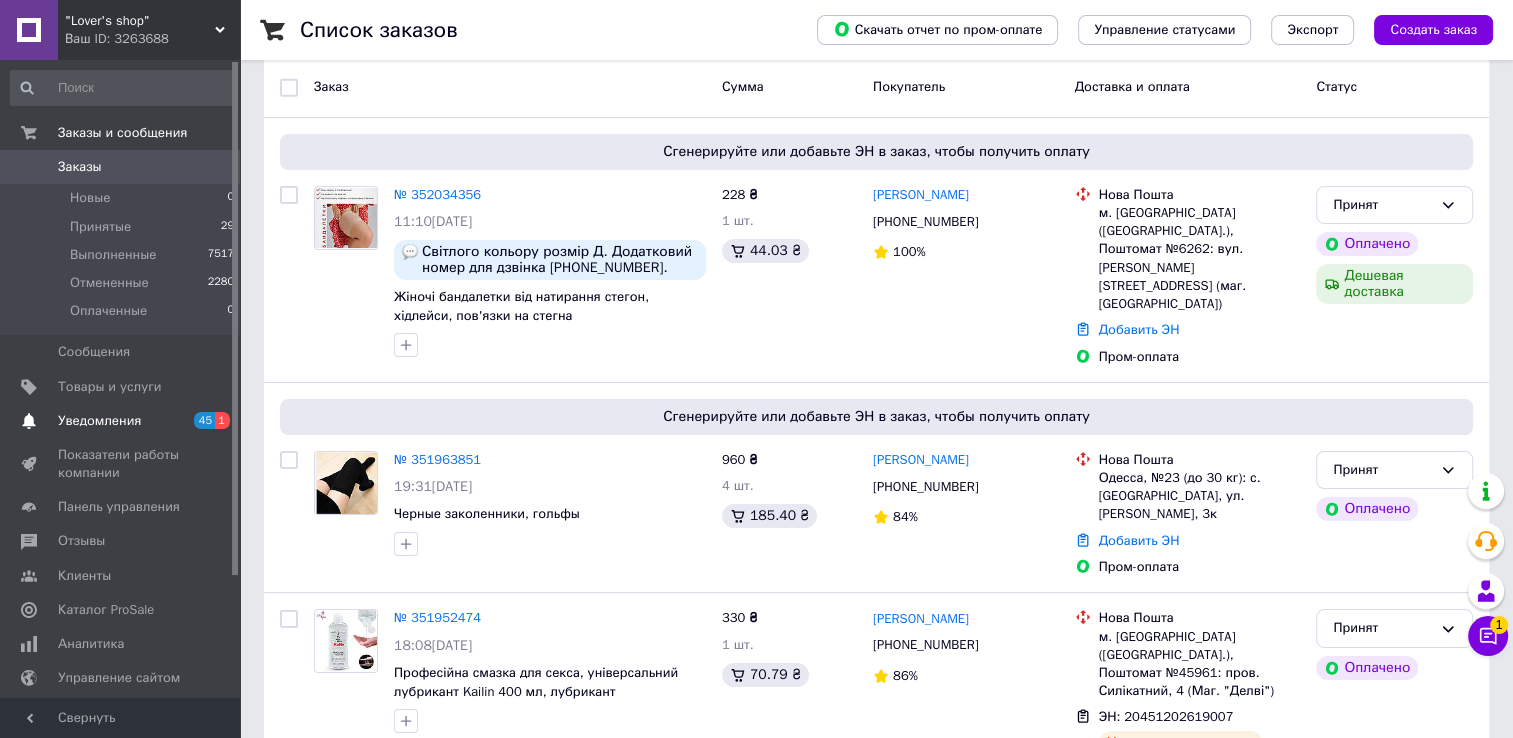 click on "Уведомления" at bounding box center (121, 421) 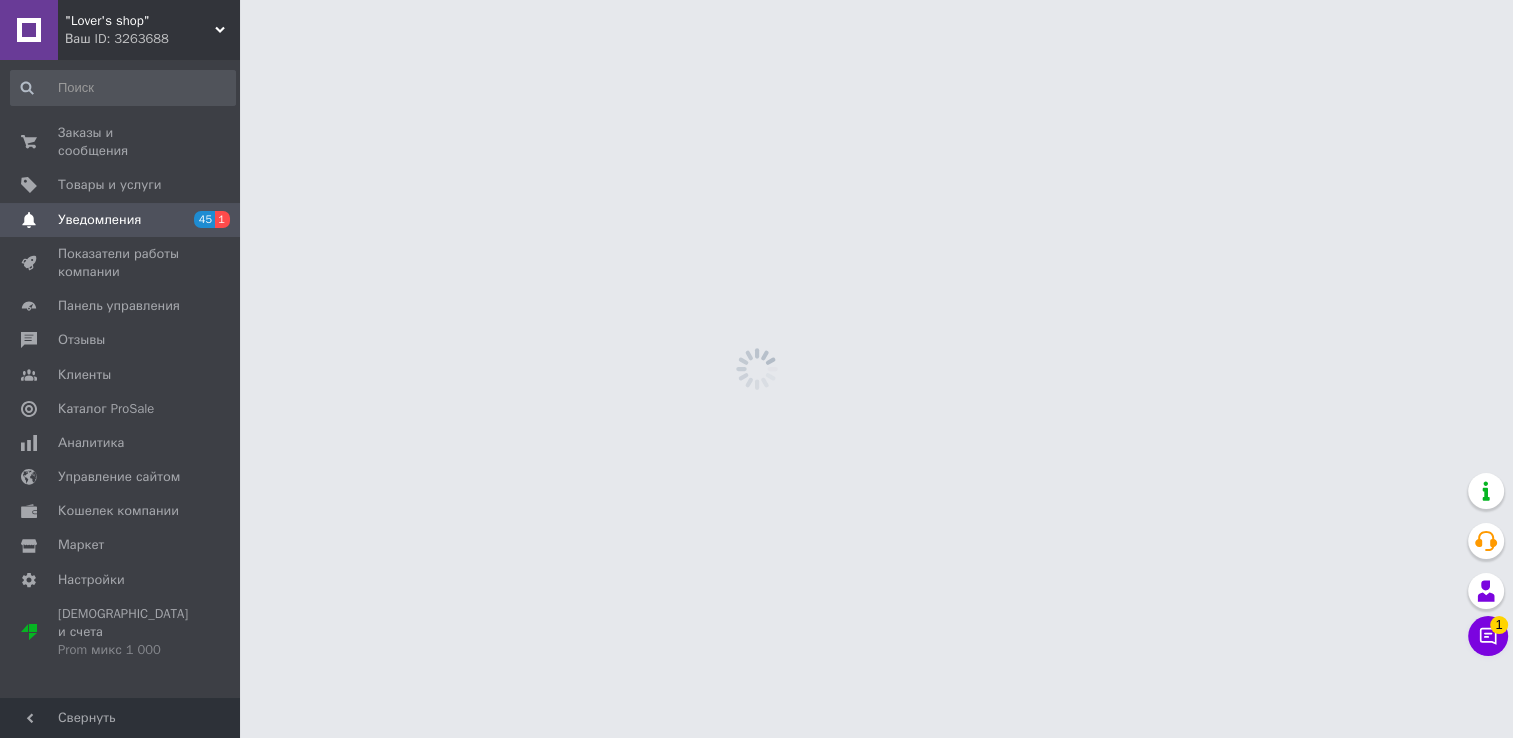 scroll, scrollTop: 0, scrollLeft: 0, axis: both 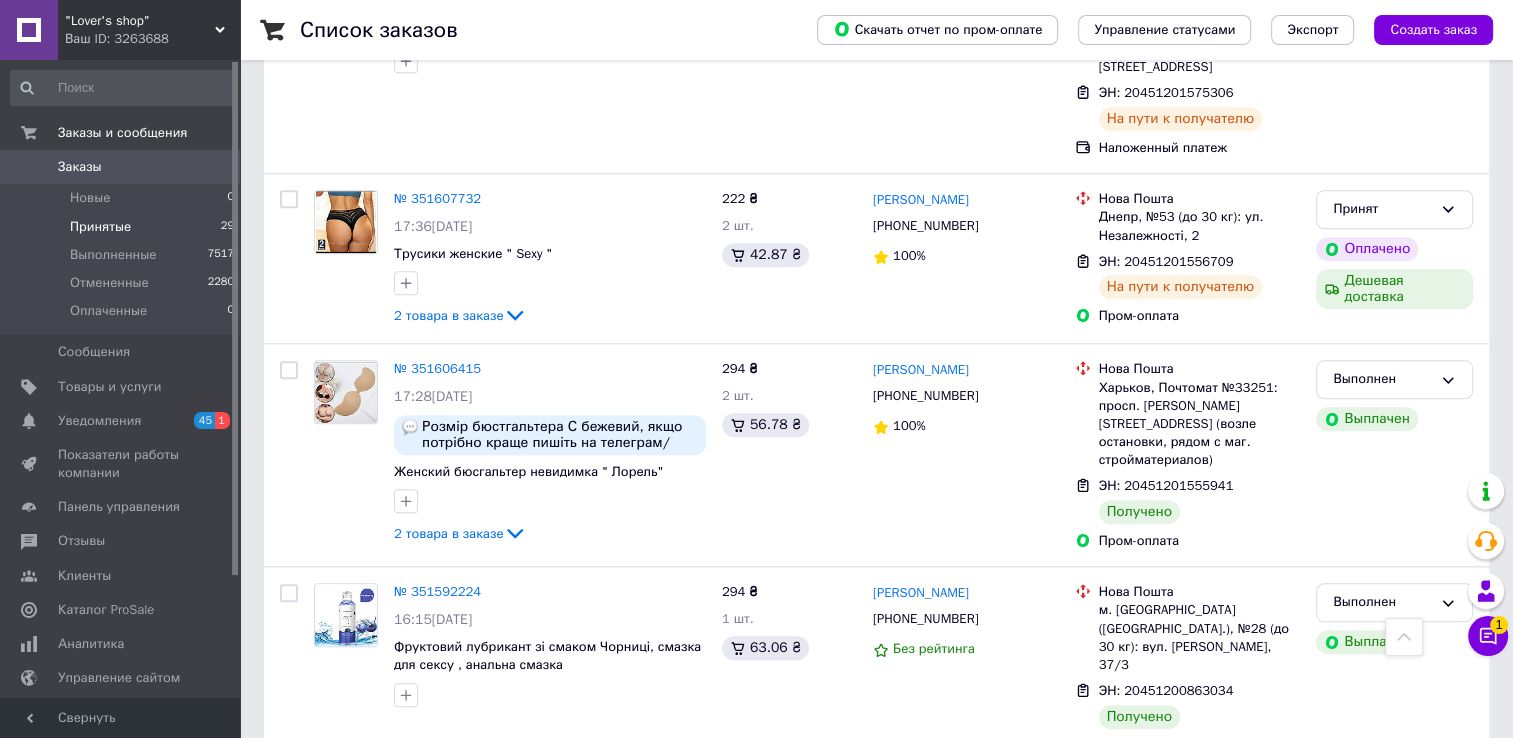 click on "Принятые" at bounding box center (100, 227) 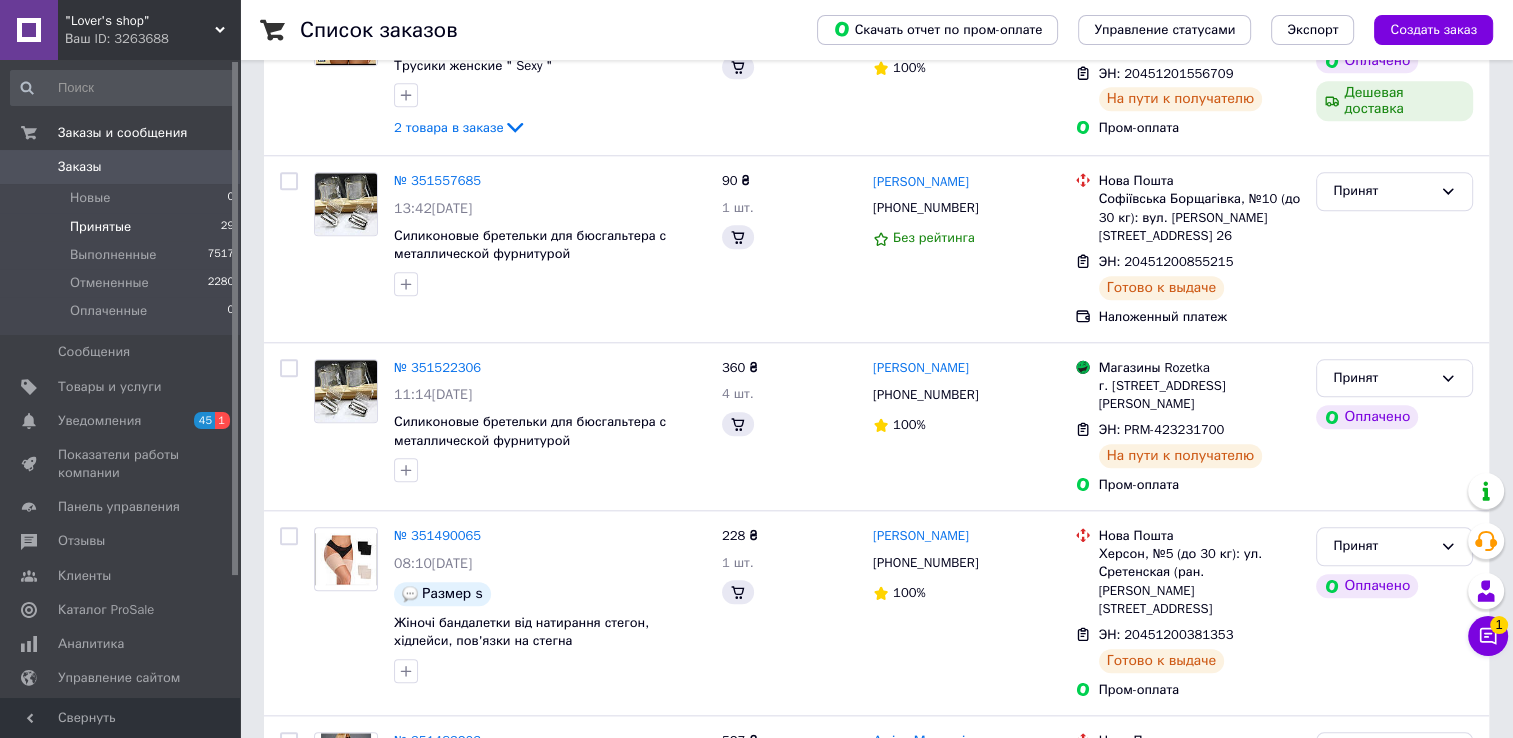 scroll, scrollTop: 0, scrollLeft: 0, axis: both 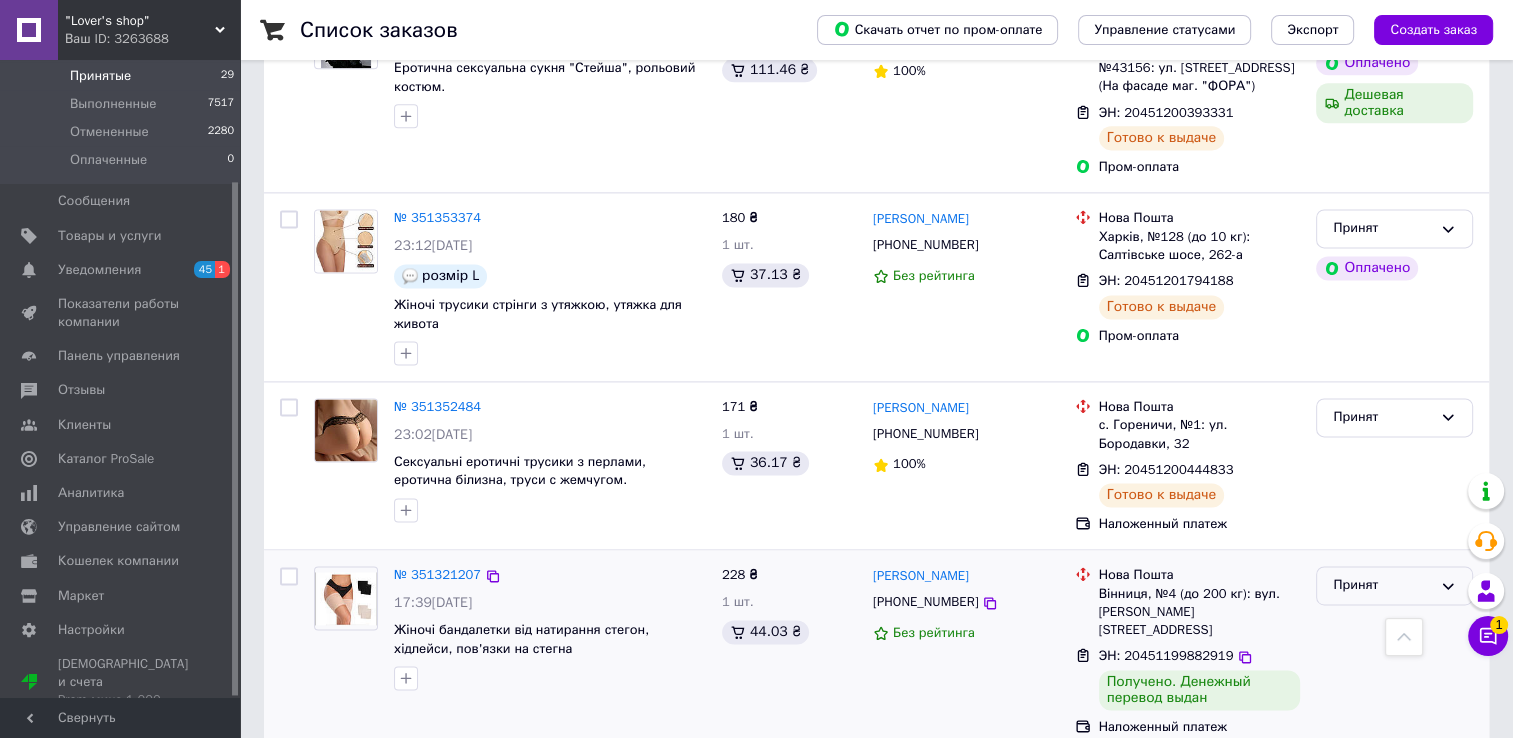 click on "Принят" at bounding box center [1382, 585] 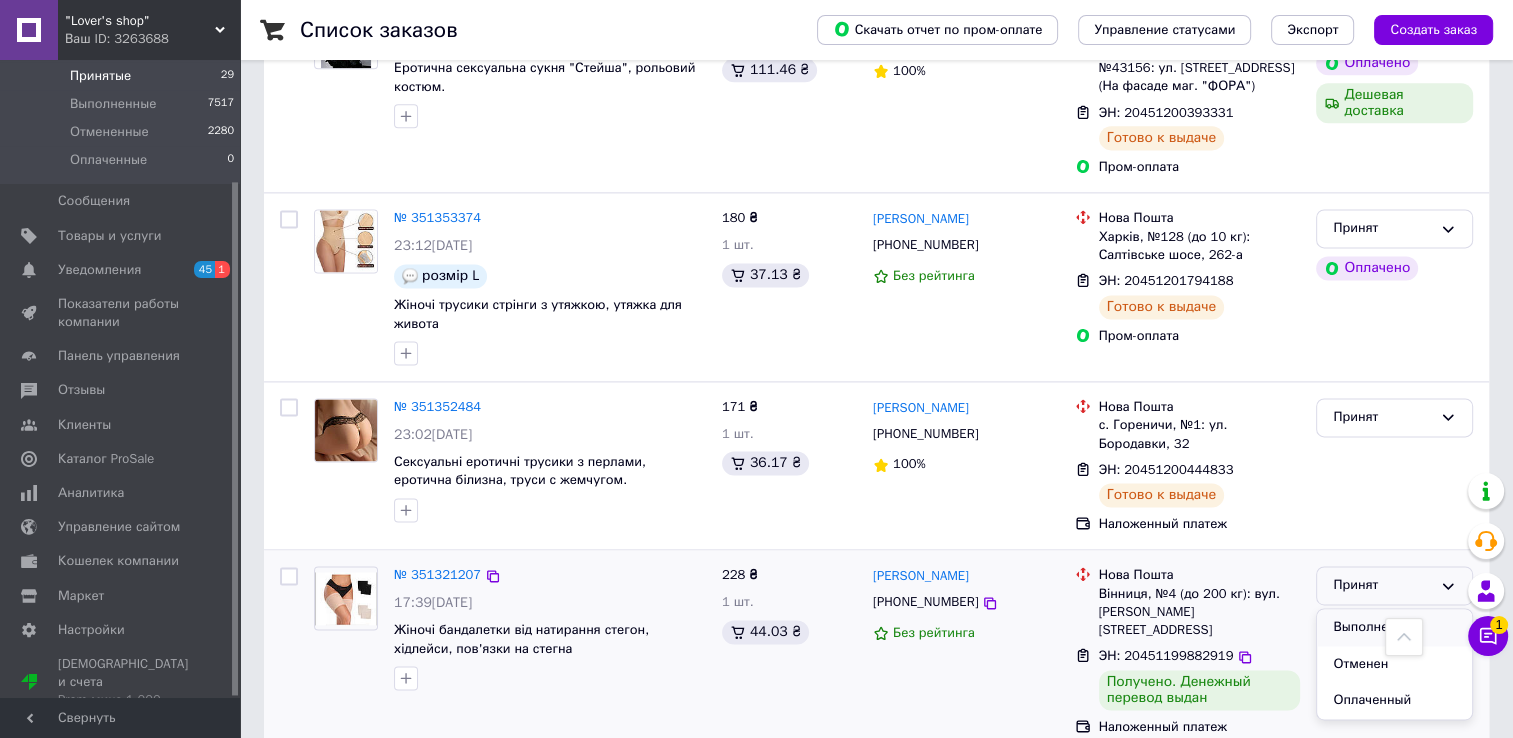 click on "Выполнен" at bounding box center (1394, 627) 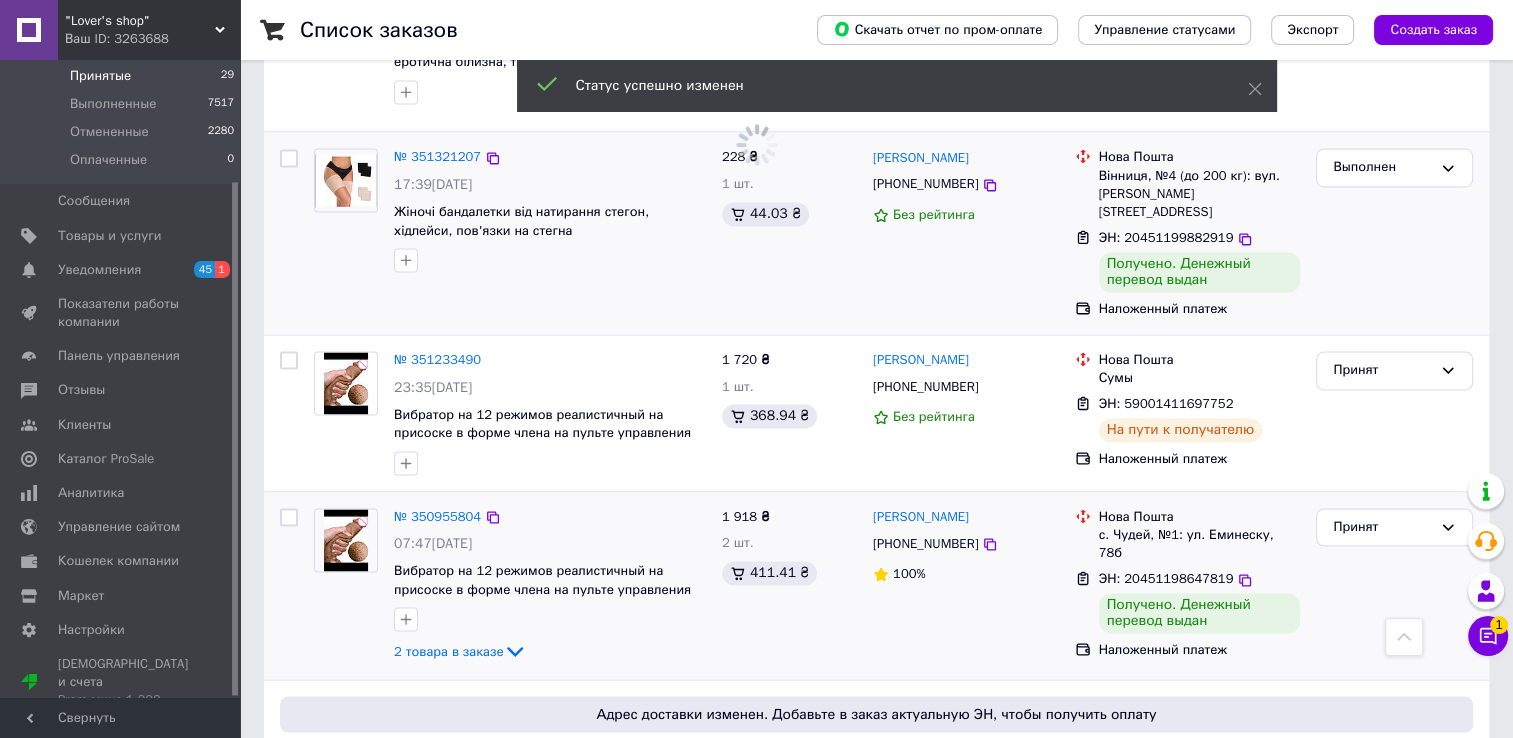 scroll, scrollTop: 3200, scrollLeft: 0, axis: vertical 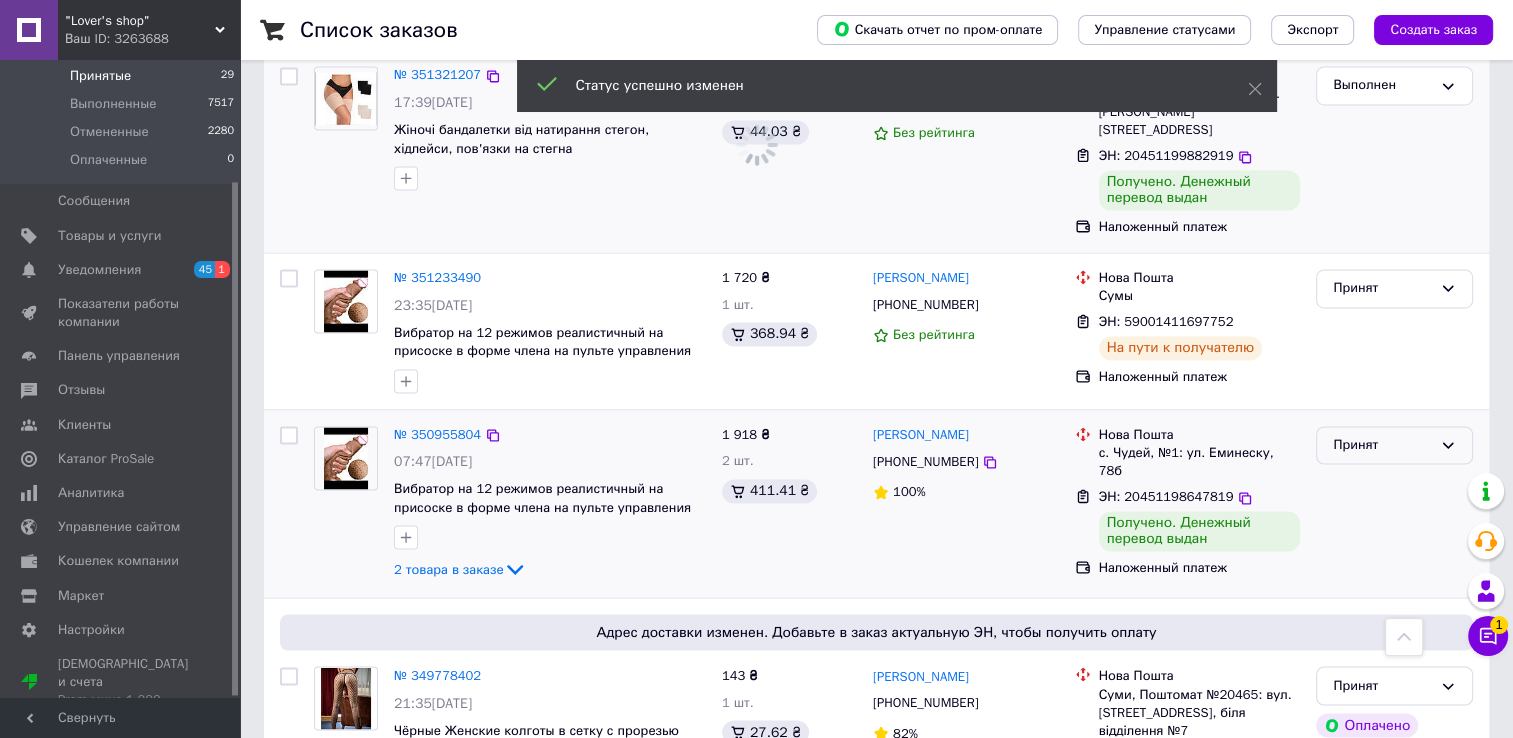click on "Принят" at bounding box center [1382, 445] 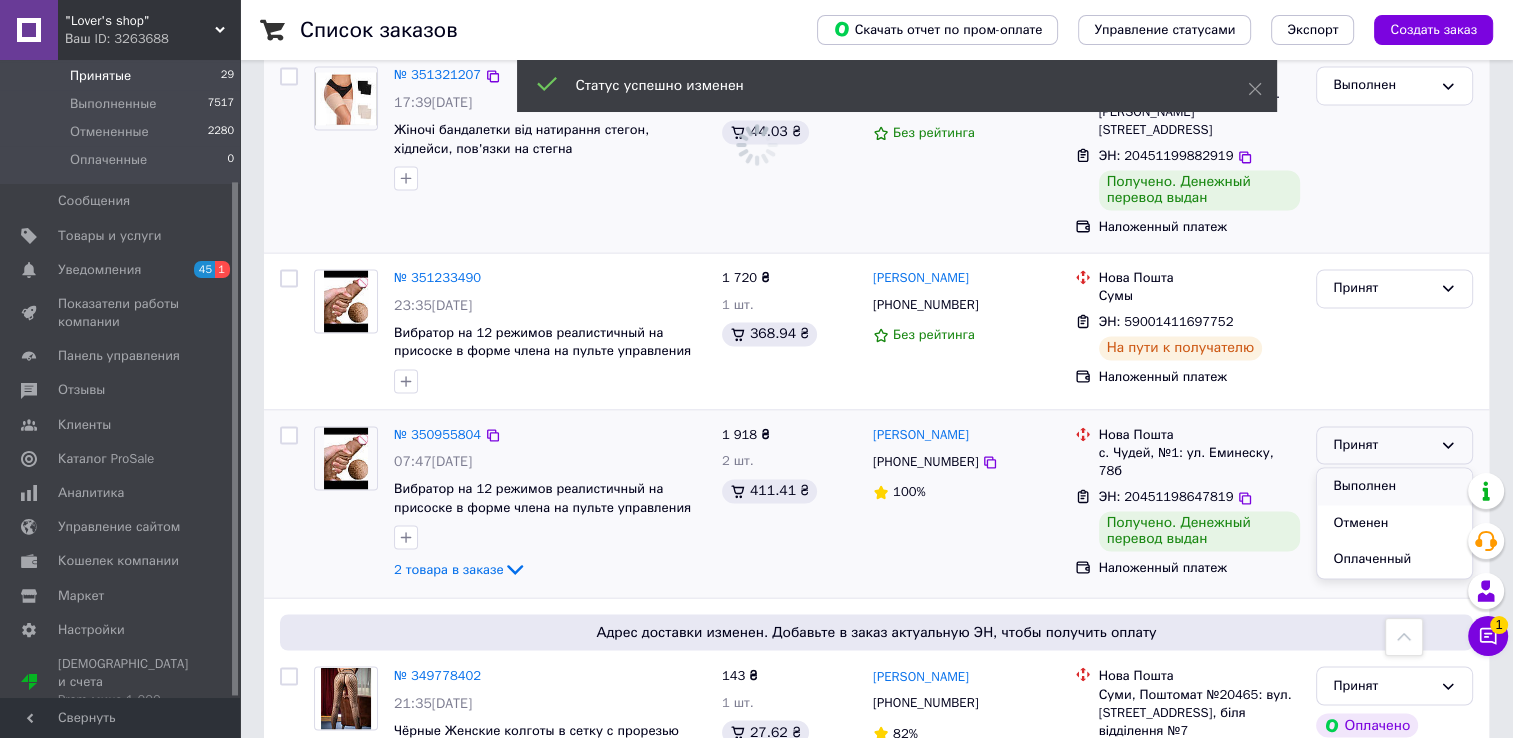 click on "Выполнен" at bounding box center [1394, 486] 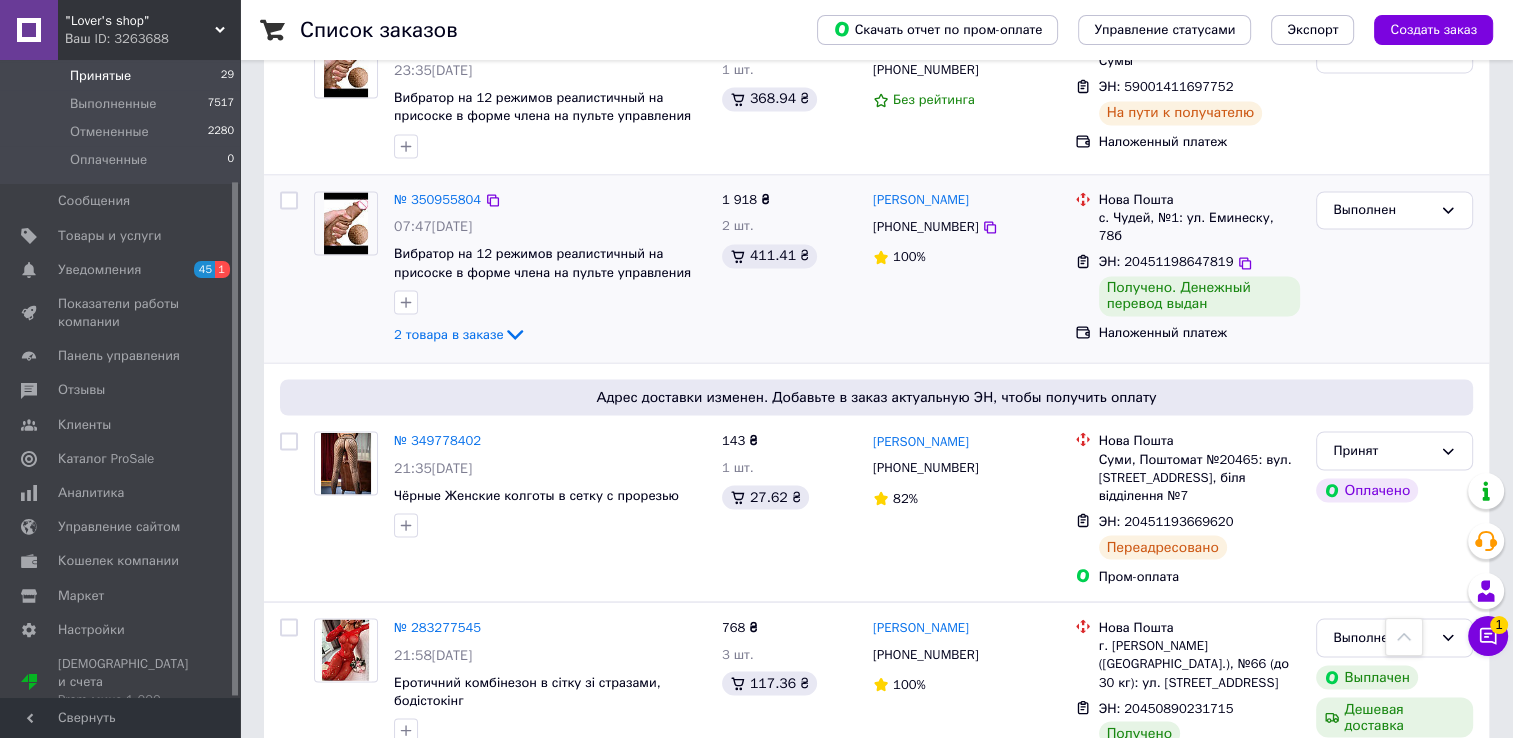 scroll, scrollTop: 3400, scrollLeft: 0, axis: vertical 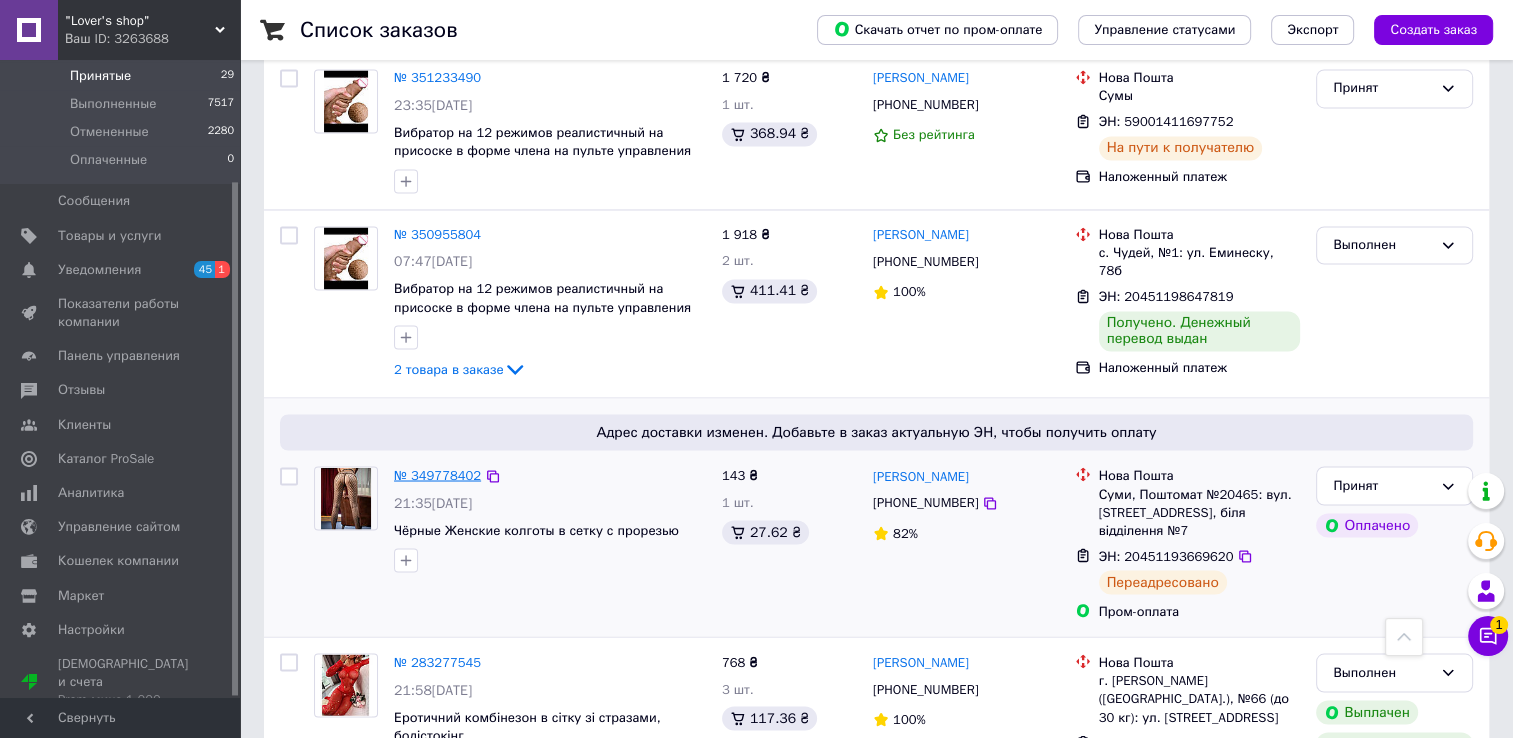 click on "№ 349778402" at bounding box center [437, 474] 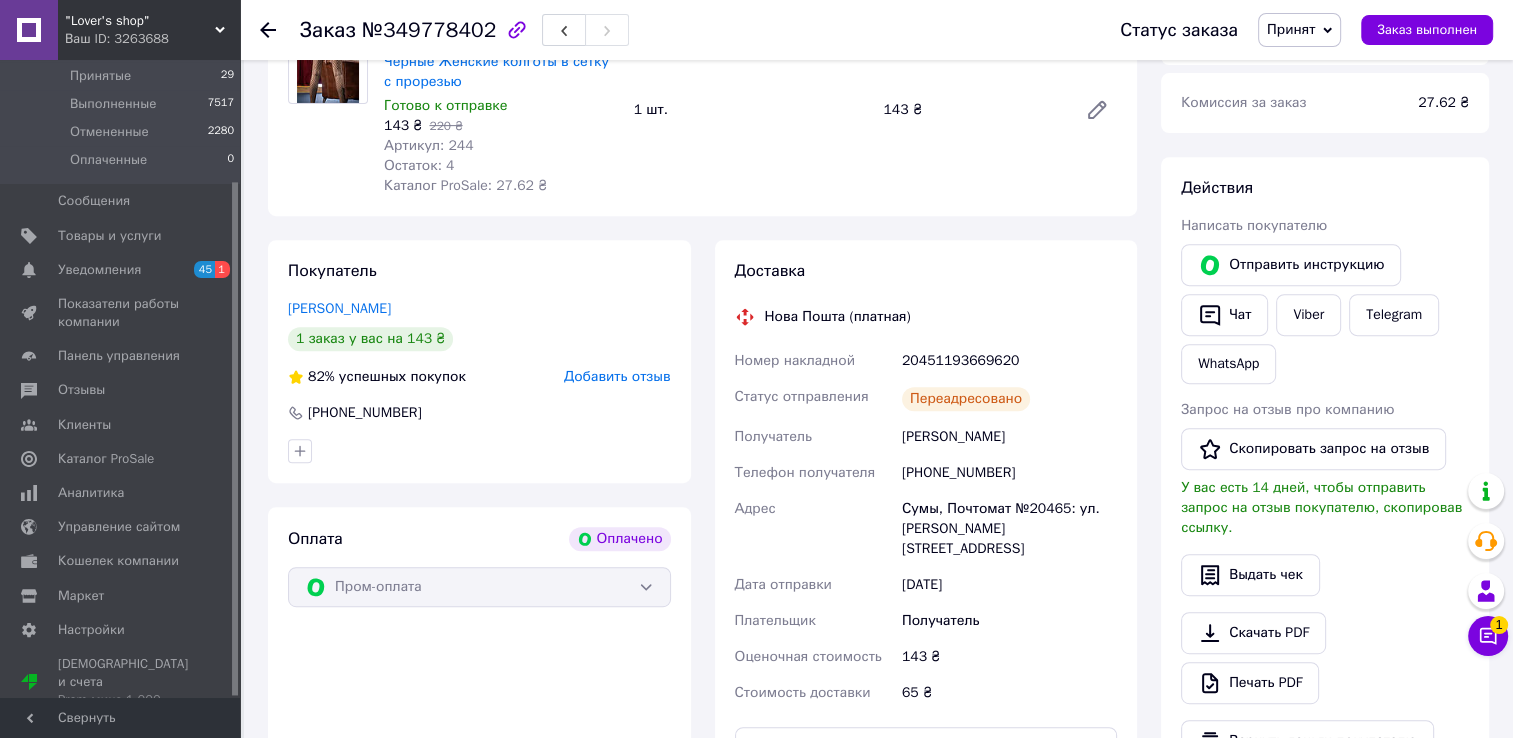 scroll, scrollTop: 754, scrollLeft: 0, axis: vertical 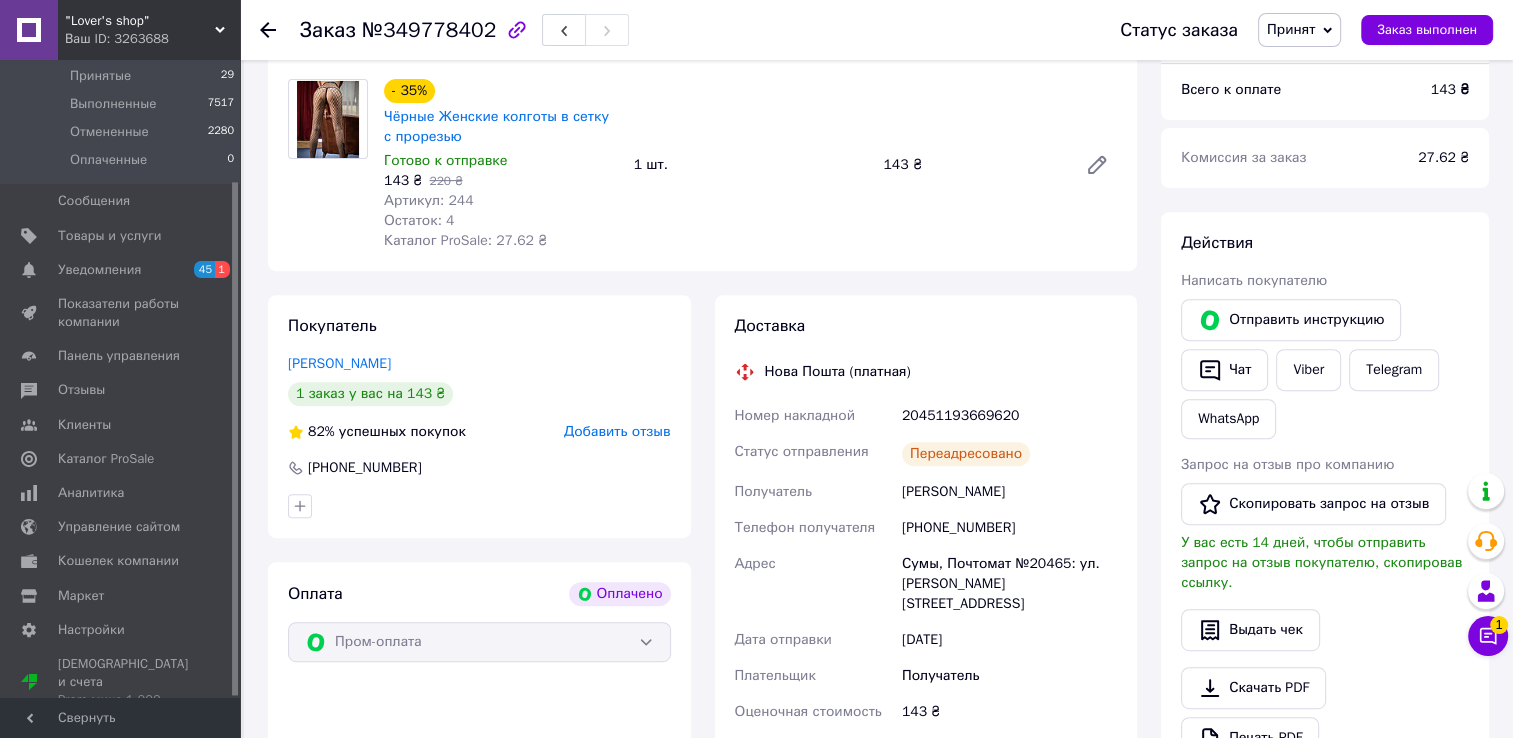 click 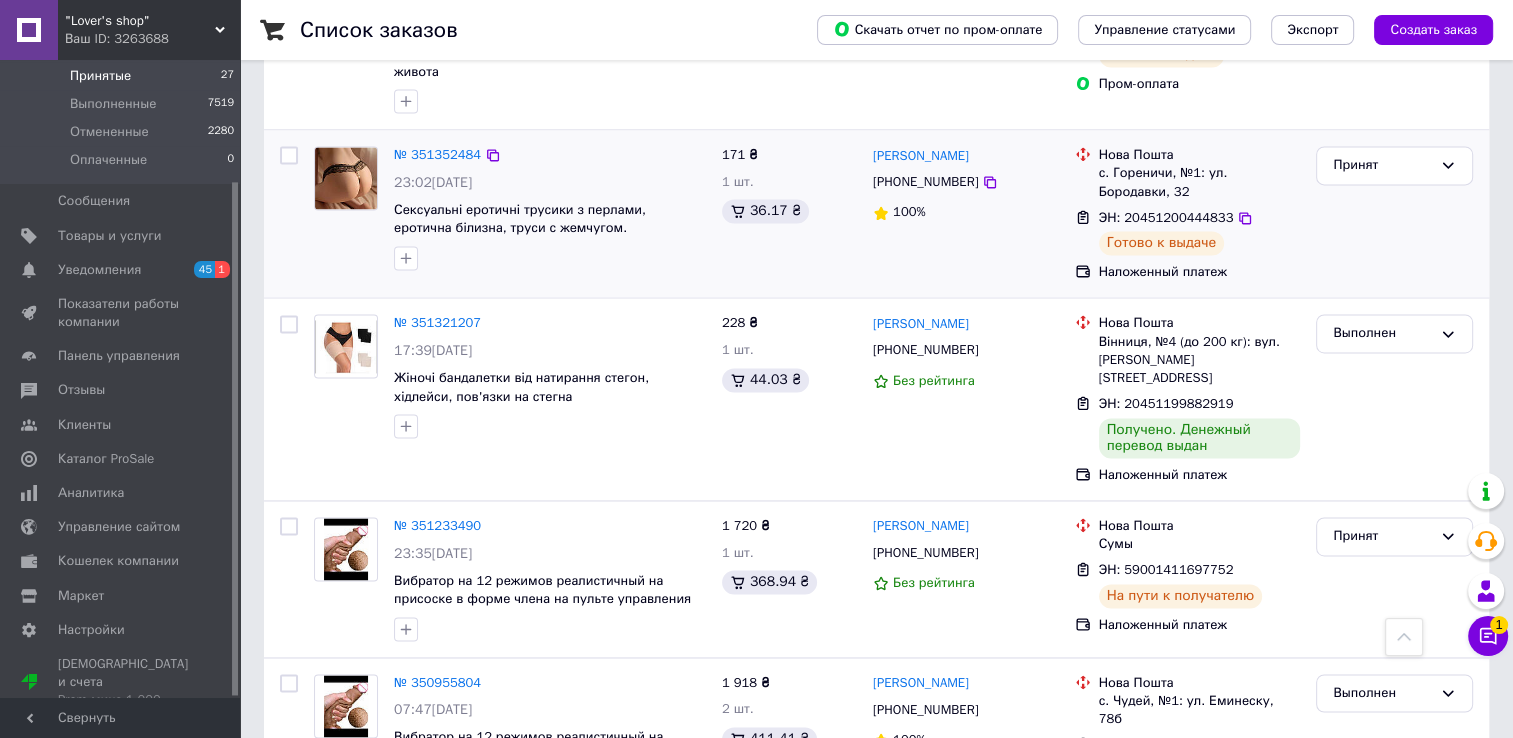 scroll, scrollTop: 3000, scrollLeft: 0, axis: vertical 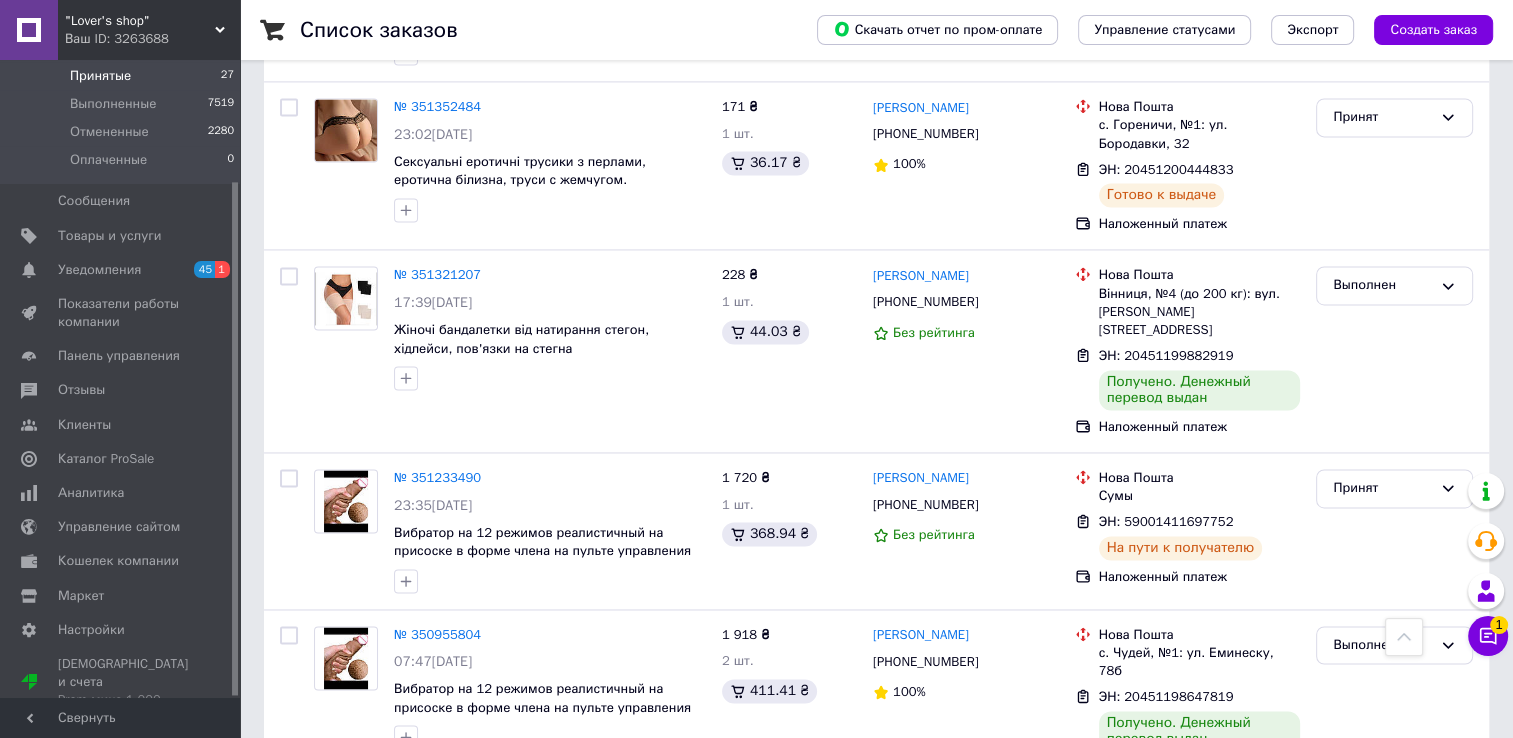 click on "Принятые" at bounding box center (100, 76) 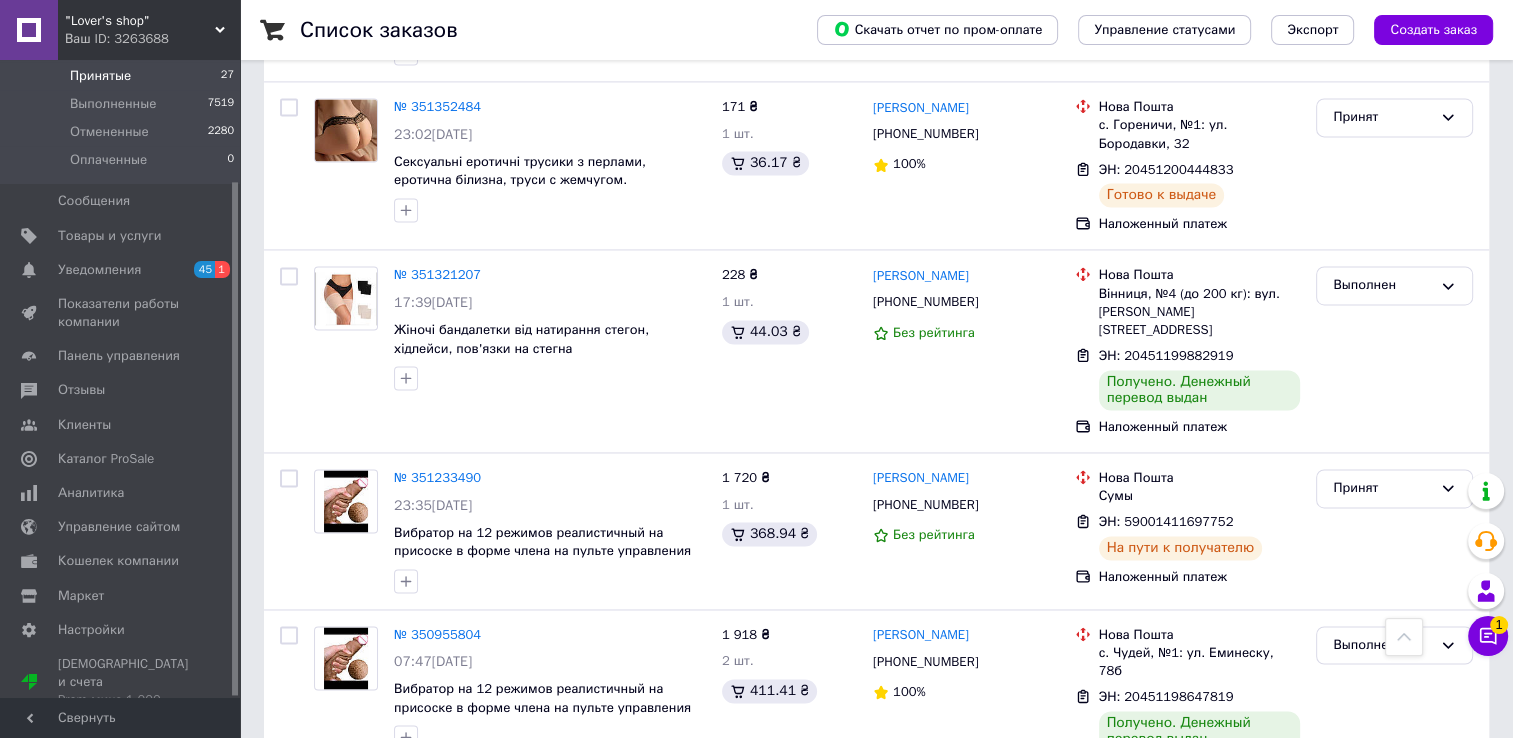 click on "Принятые" at bounding box center [100, 76] 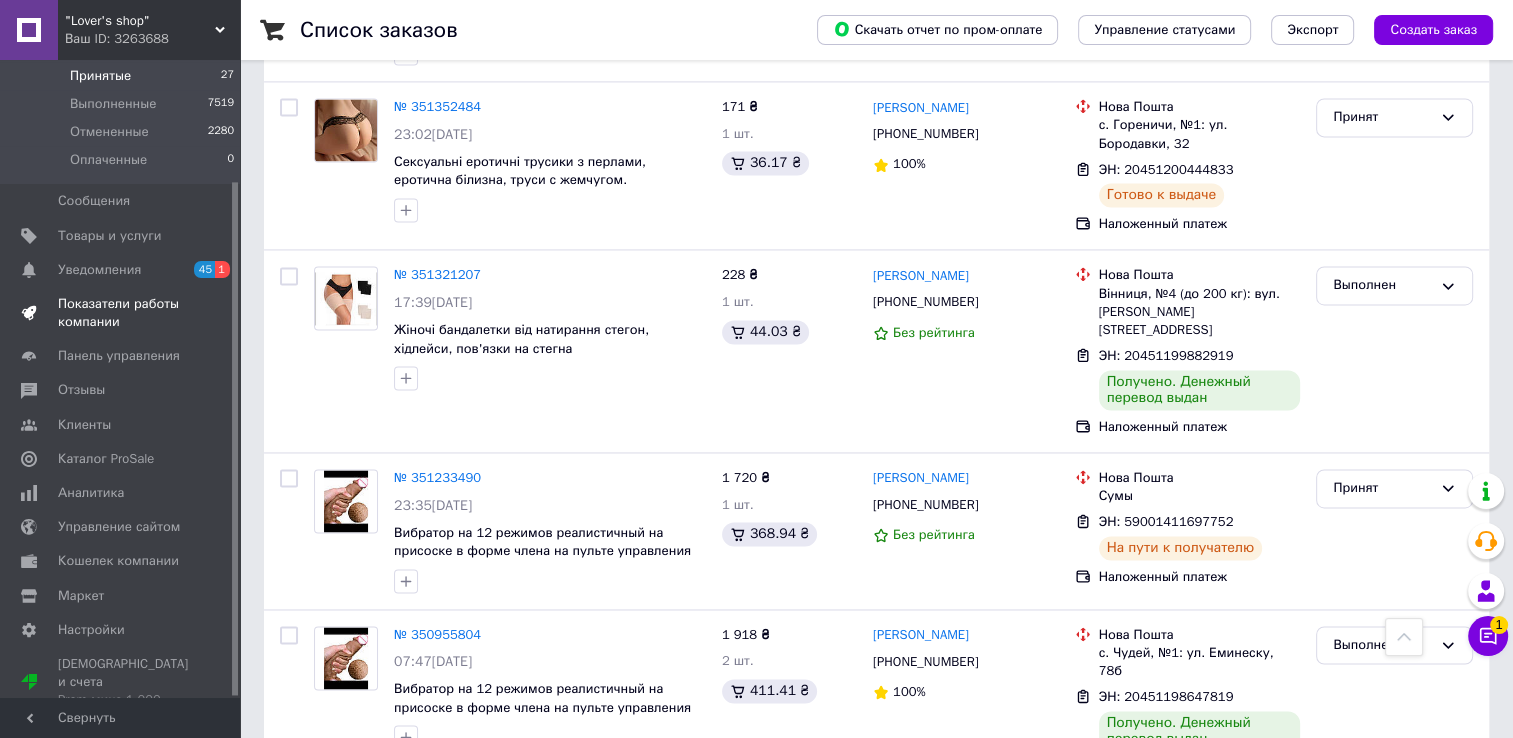 click on "Показатели работы компании" at bounding box center [121, 313] 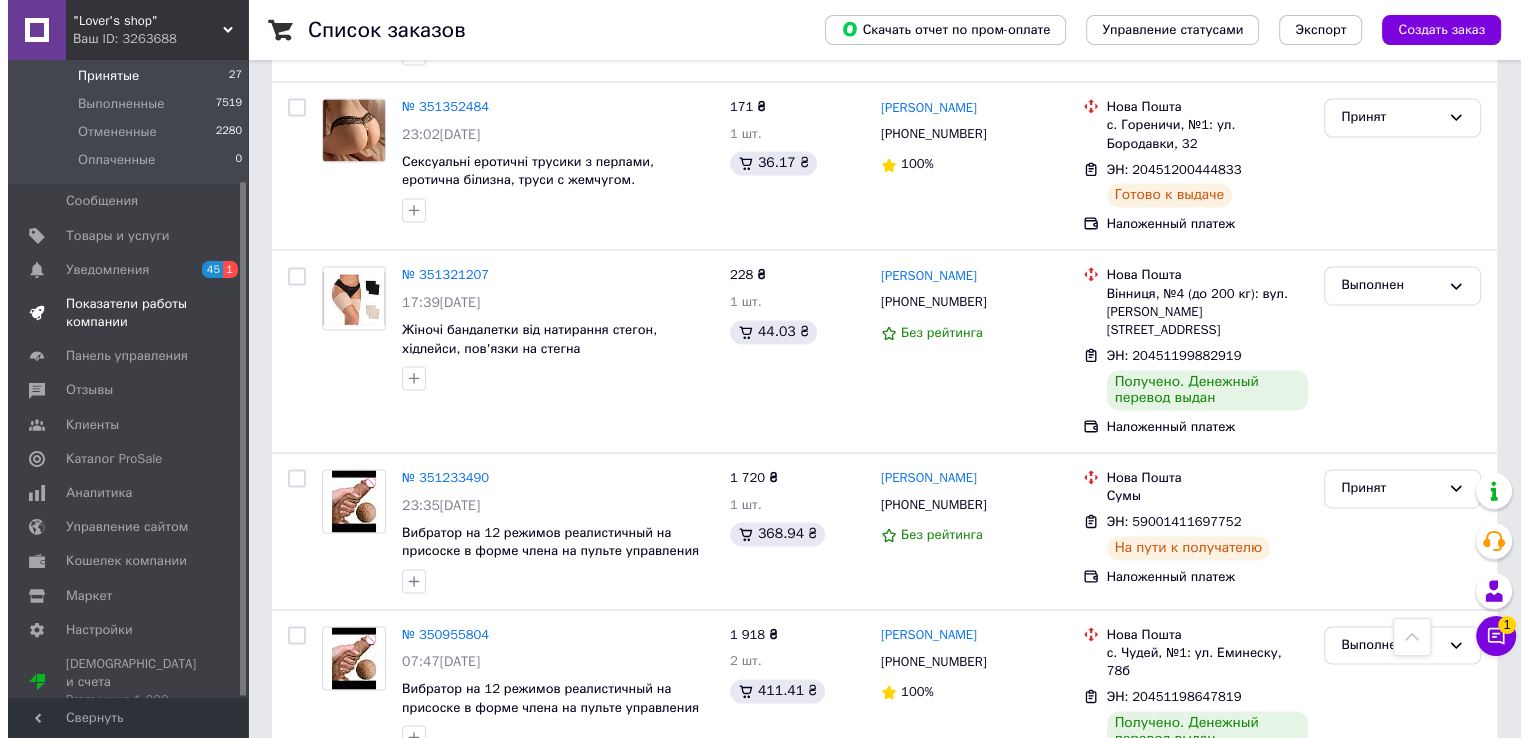 scroll, scrollTop: 0, scrollLeft: 0, axis: both 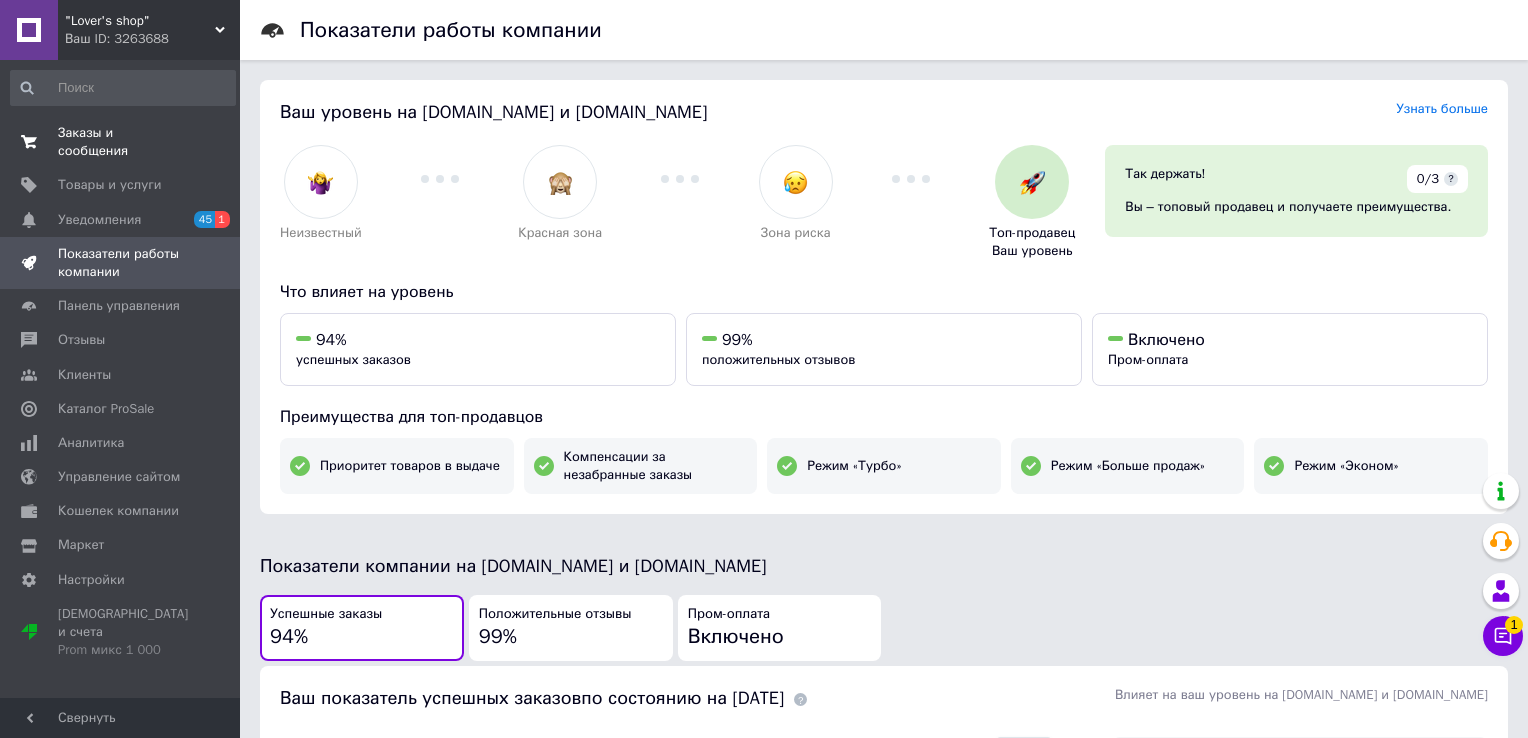 click on "Заказы и сообщения" at bounding box center (121, 142) 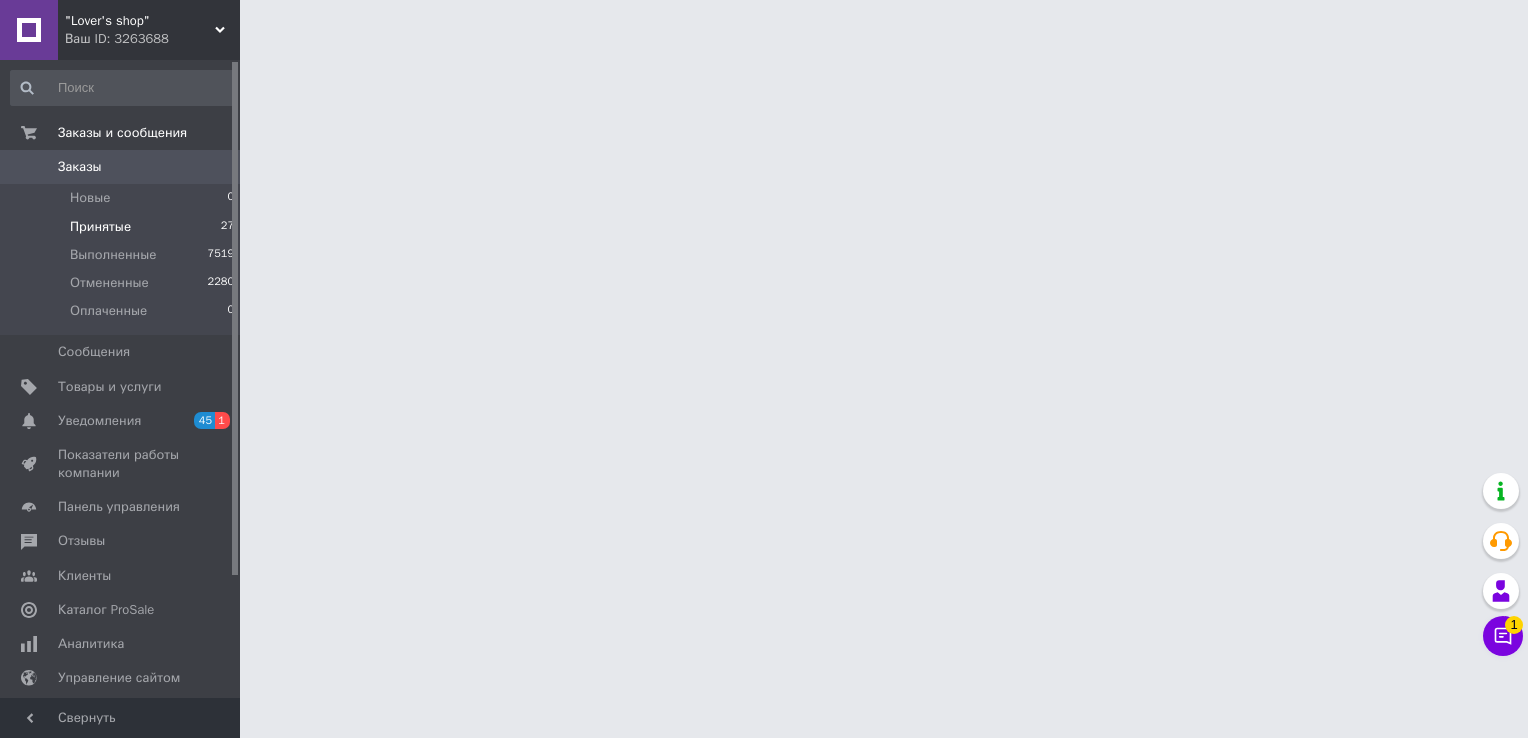 click on "Принятые" at bounding box center (100, 227) 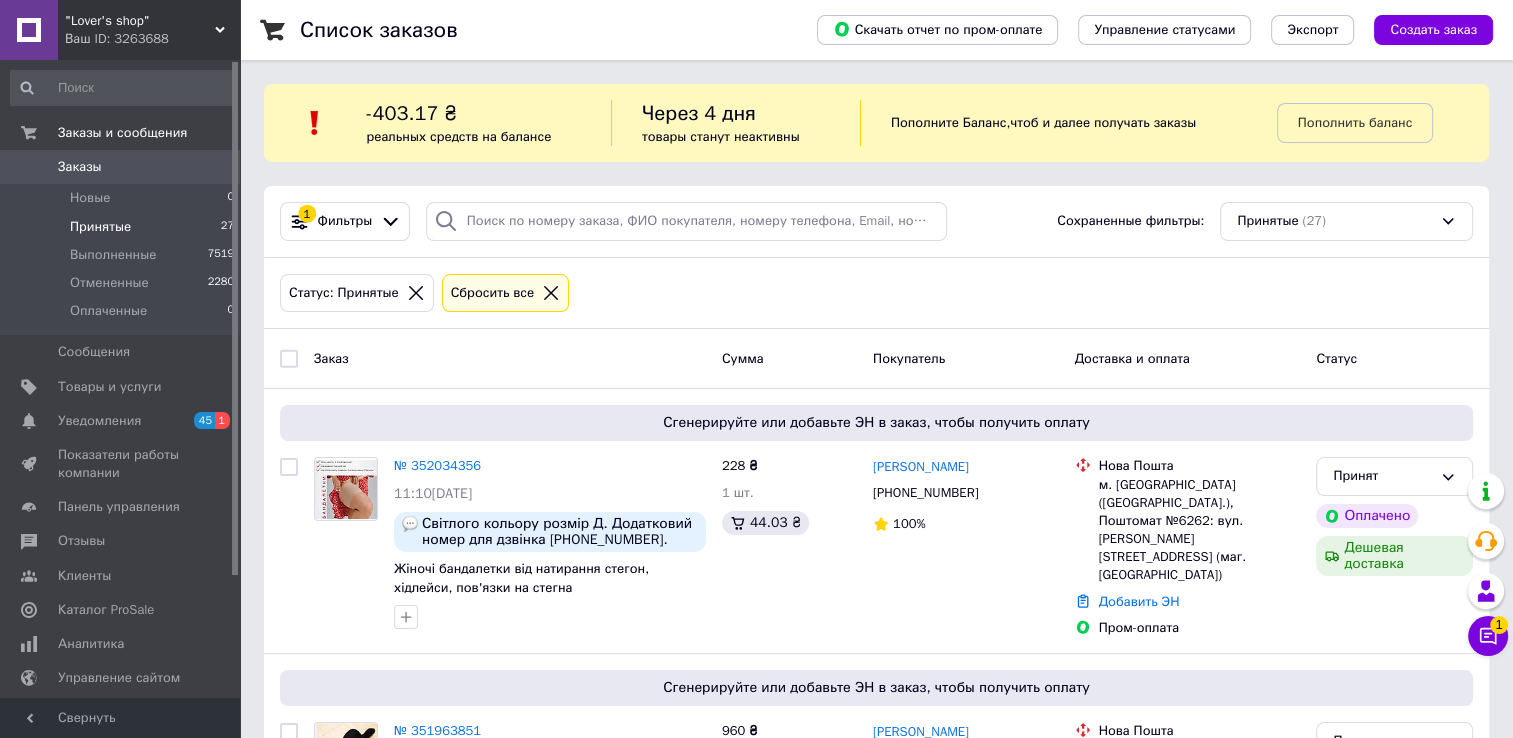 scroll, scrollTop: 151, scrollLeft: 0, axis: vertical 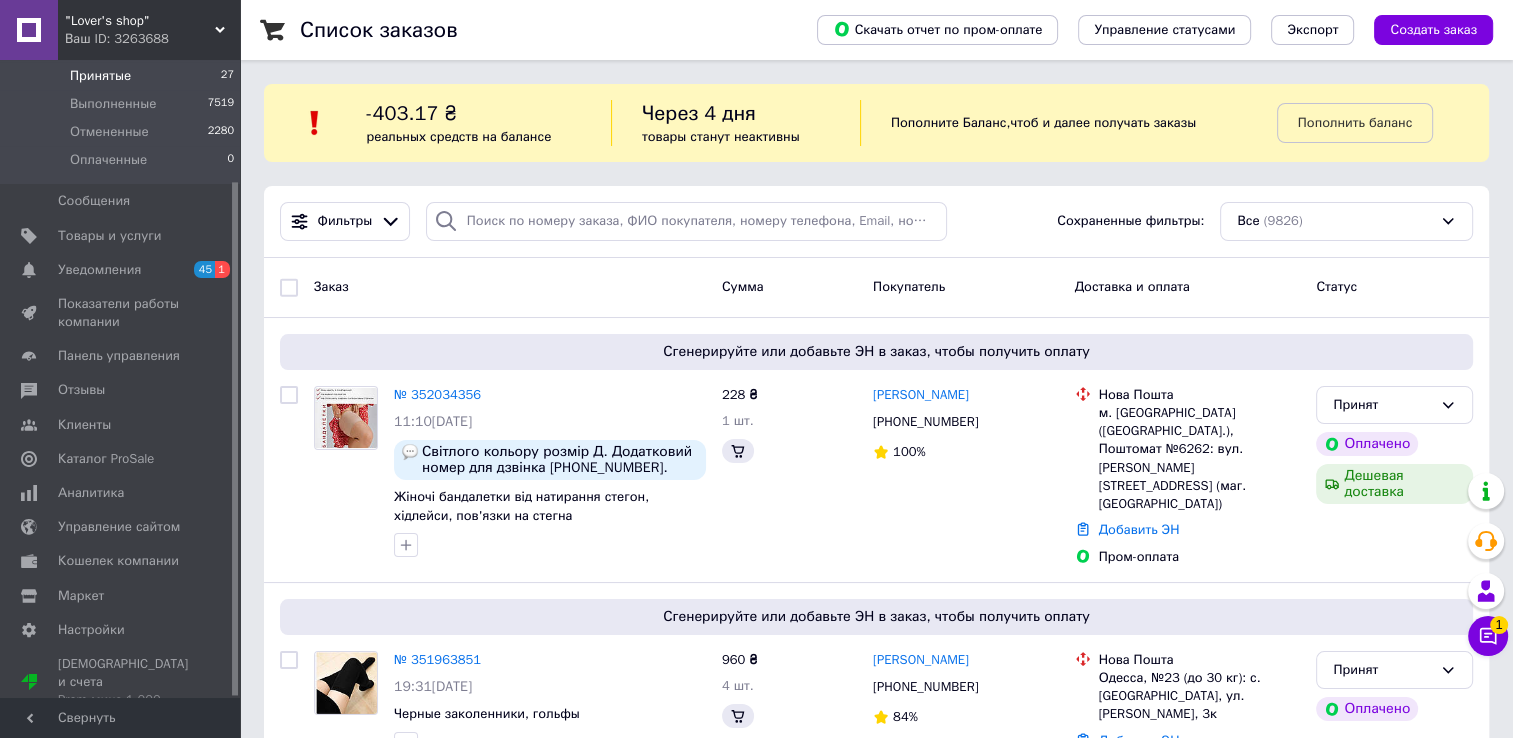 click on "Принятые" at bounding box center [100, 76] 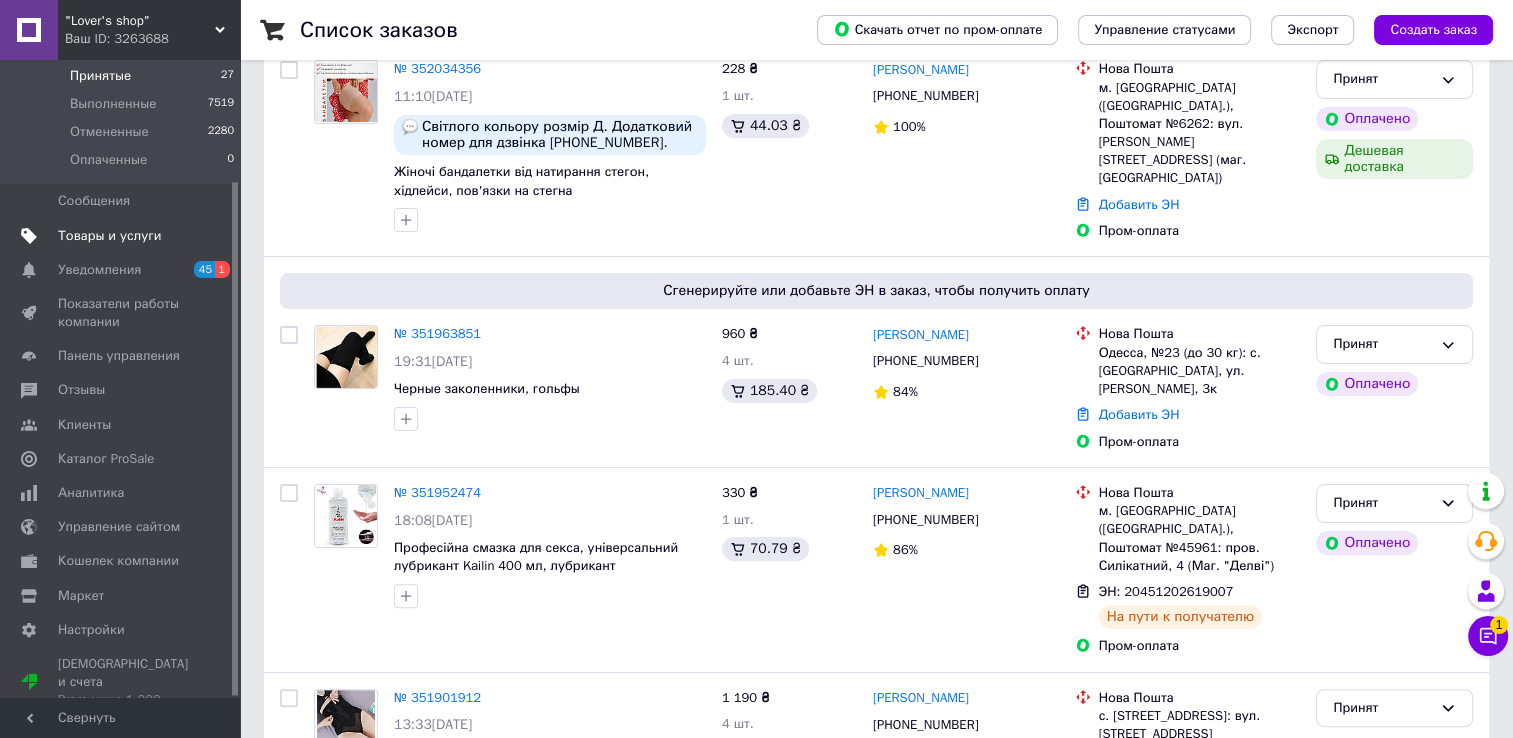 scroll, scrollTop: 400, scrollLeft: 0, axis: vertical 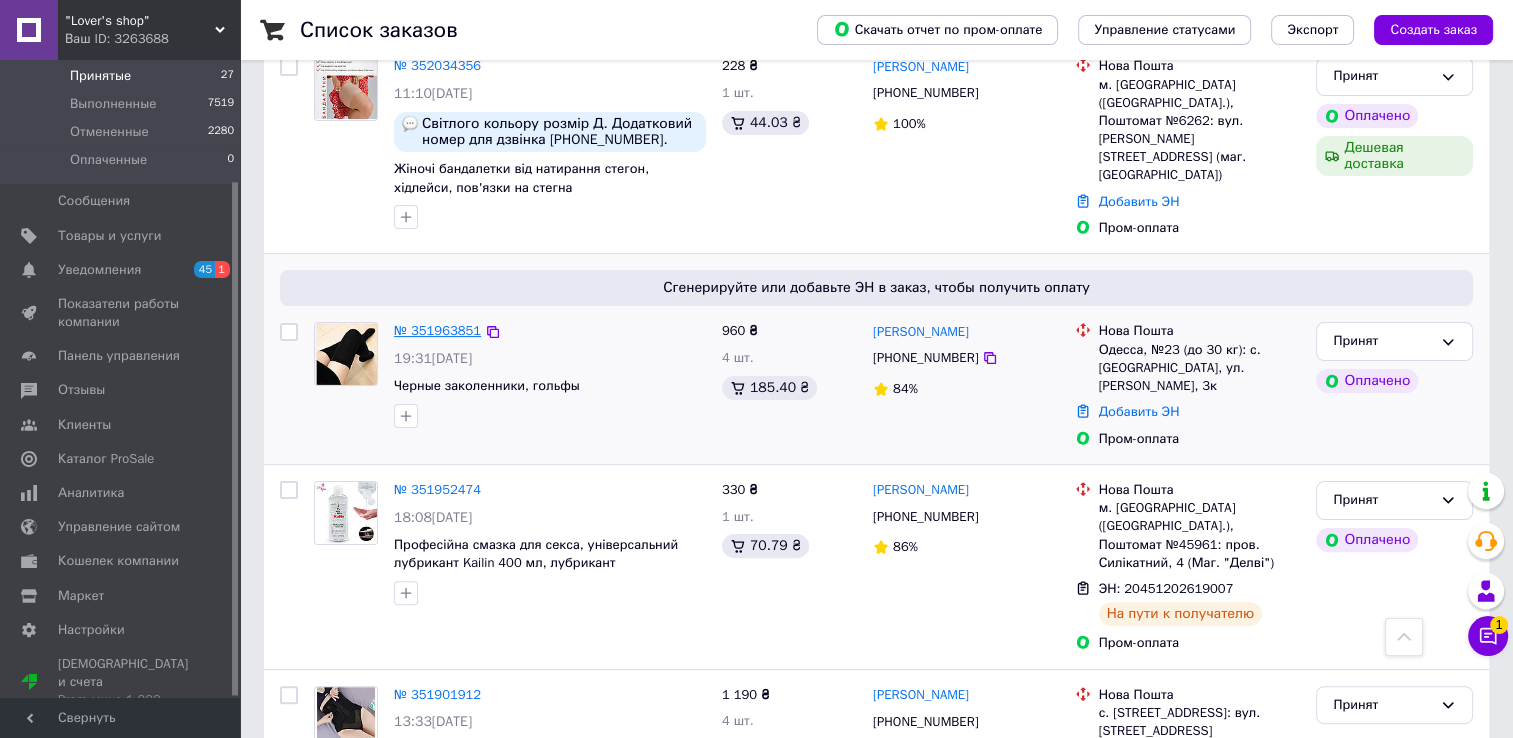 click on "№ 351963851" at bounding box center [437, 330] 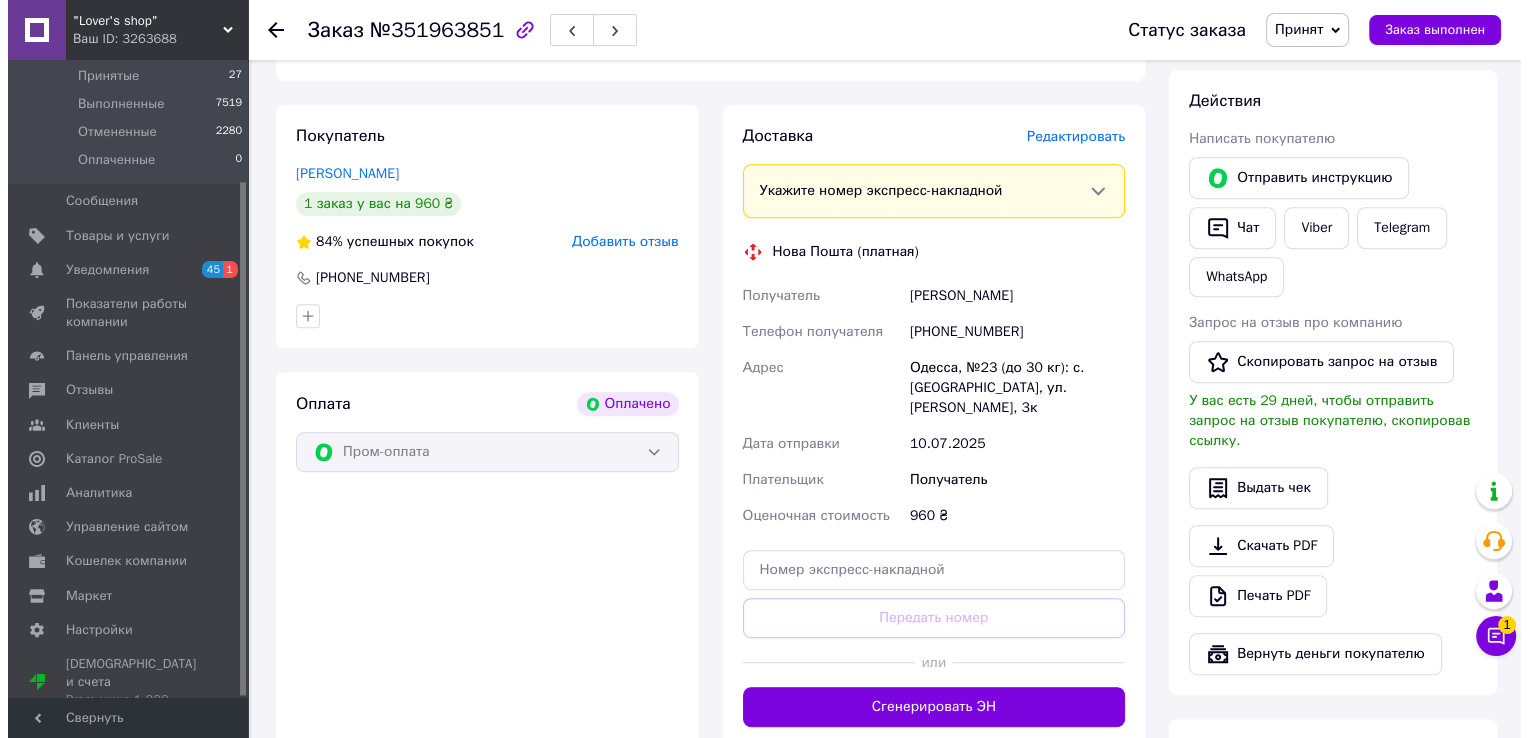 scroll, scrollTop: 900, scrollLeft: 0, axis: vertical 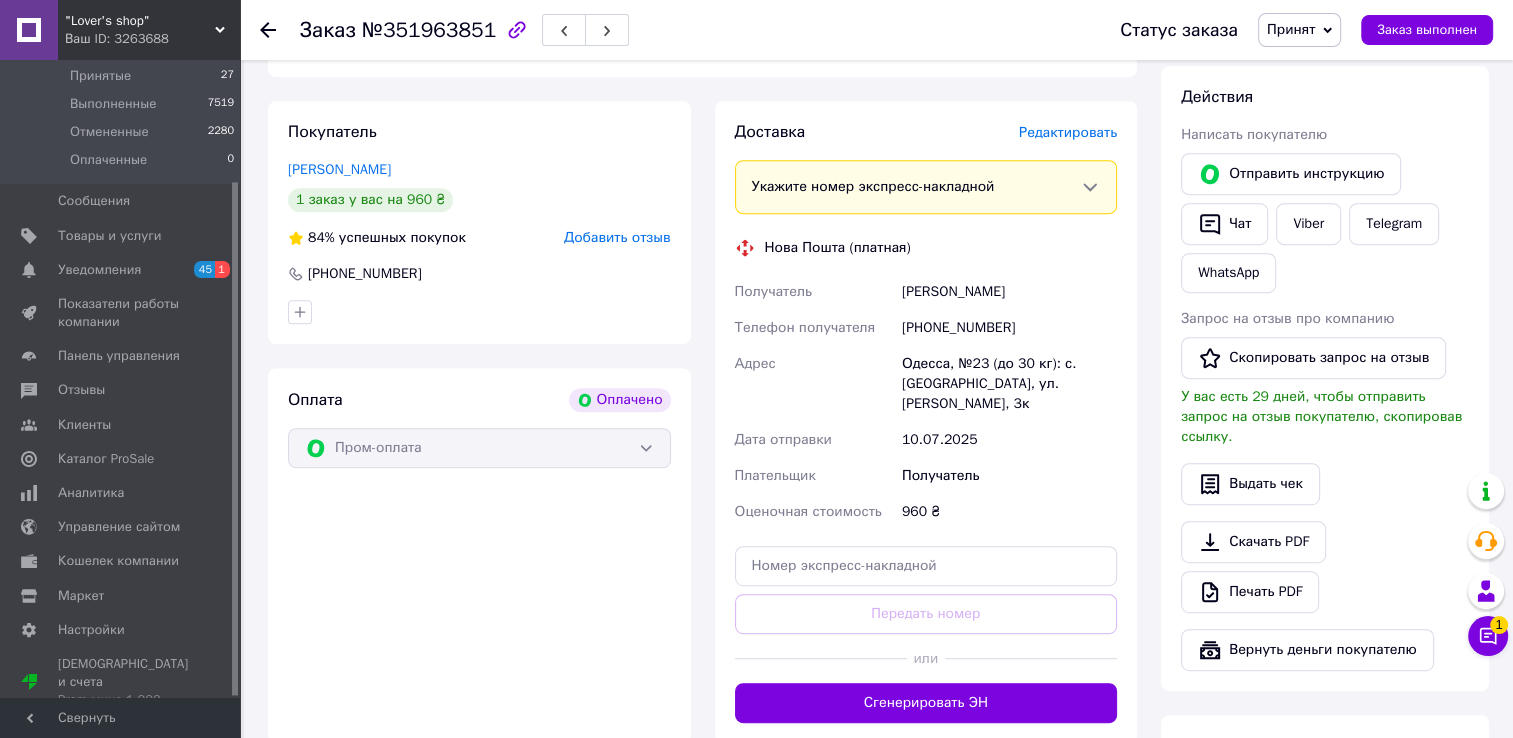 click on "Редактировать" at bounding box center [1068, 132] 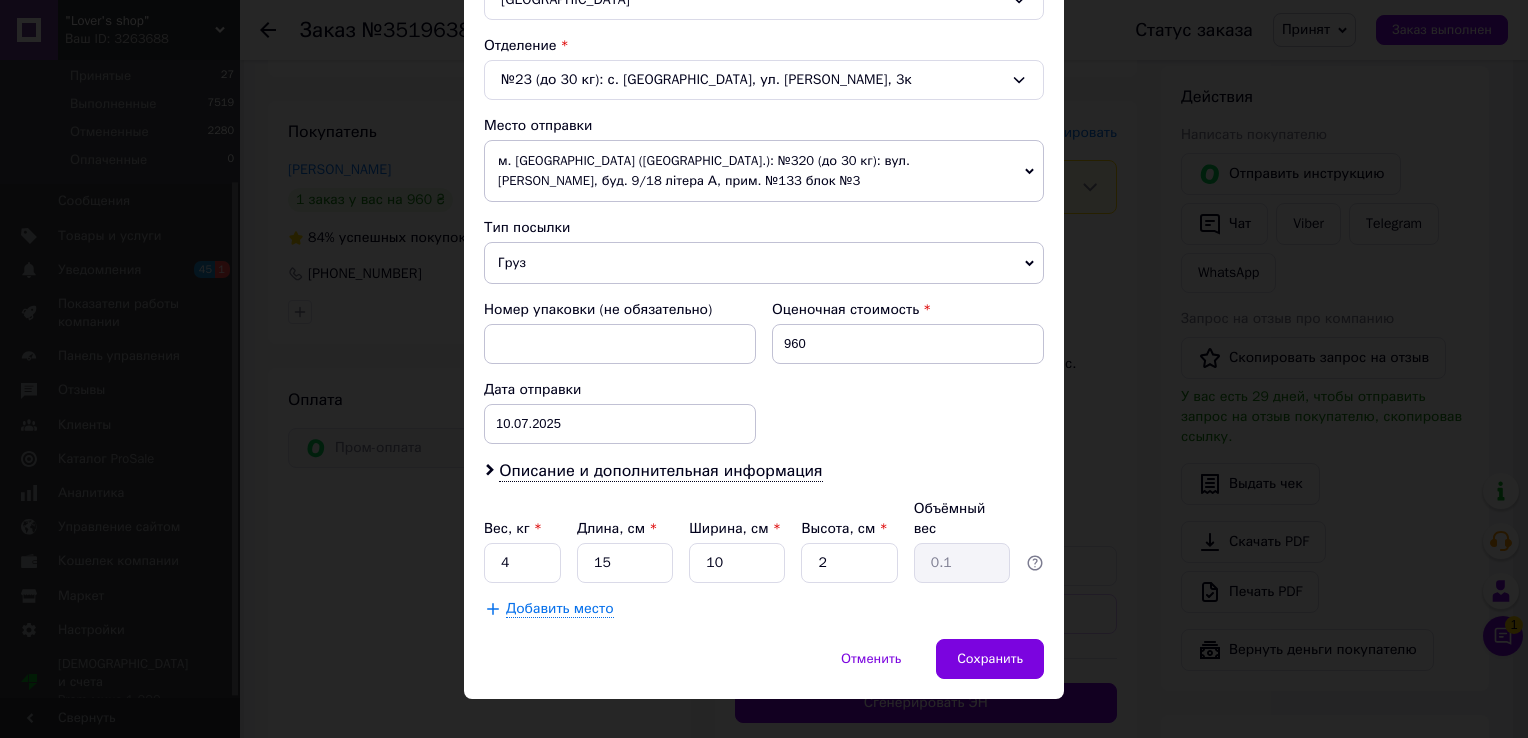 scroll, scrollTop: 600, scrollLeft: 0, axis: vertical 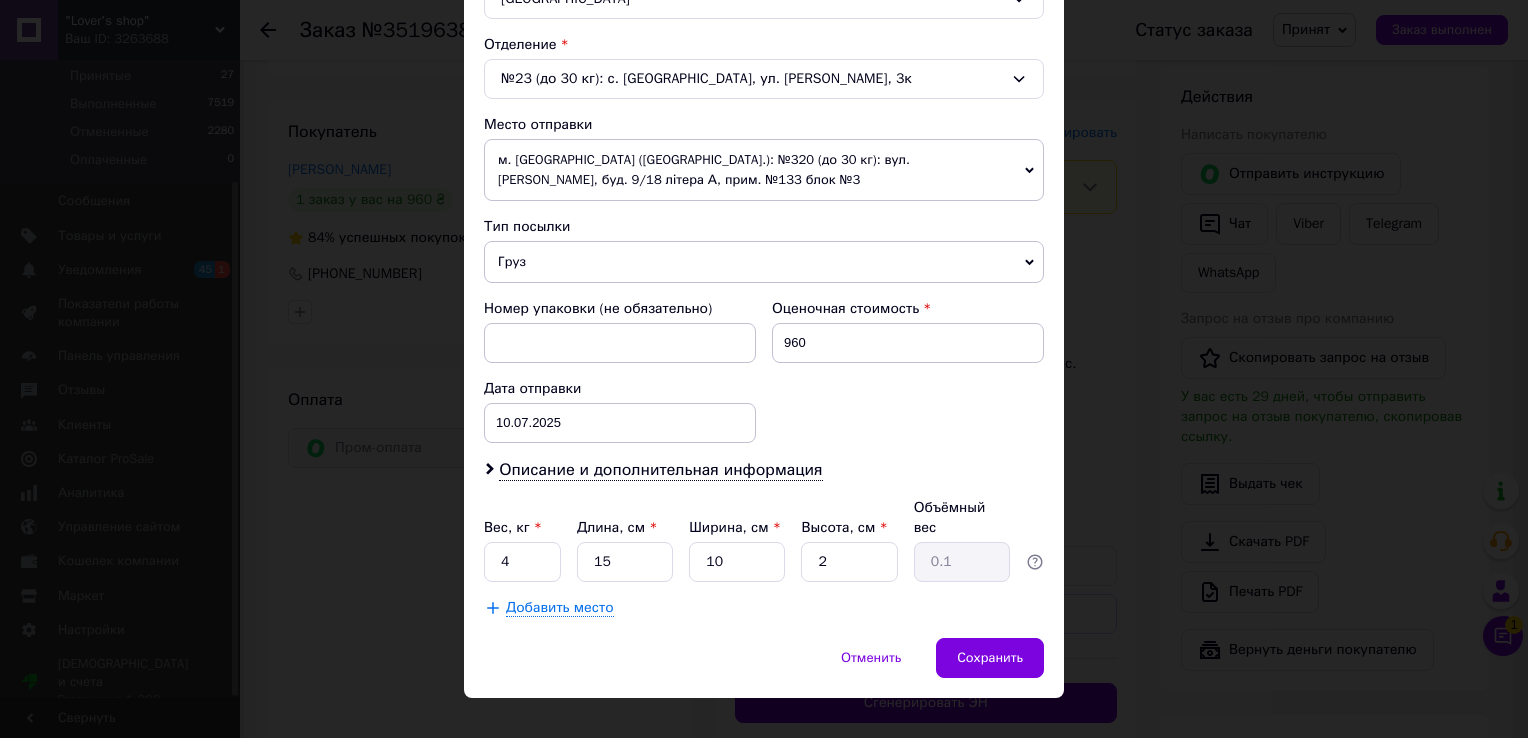 click on "Плательщик Получатель Отправитель Фамилия получателя [PERSON_NAME] Имя получателя [PERSON_NAME] Отчество получателя Телефон получателя [PHONE_NUMBER] Тип доставки В отделении Курьером В почтомате Город [GEOGRAPHIC_DATA] Отделение №23 (до 30 кг): с. [GEOGRAPHIC_DATA], ул. [PERSON_NAME], 3к Место отправки м. [GEOGRAPHIC_DATA] ([GEOGRAPHIC_DATA].): №320 (до 30 кг): вул. [PERSON_NAME], буд. 9/18 літера А, прим. №133 блок №3 Нет совпадений. Попробуйте изменить условия поиска Добавить еще место отправки Тип посылки Груз Документы Номер упаковки (не обязательно) Оценочная стоимость 960 Дата отправки [DATE] < 2025 > < Июль > Пн 1" at bounding box center (764, 124) 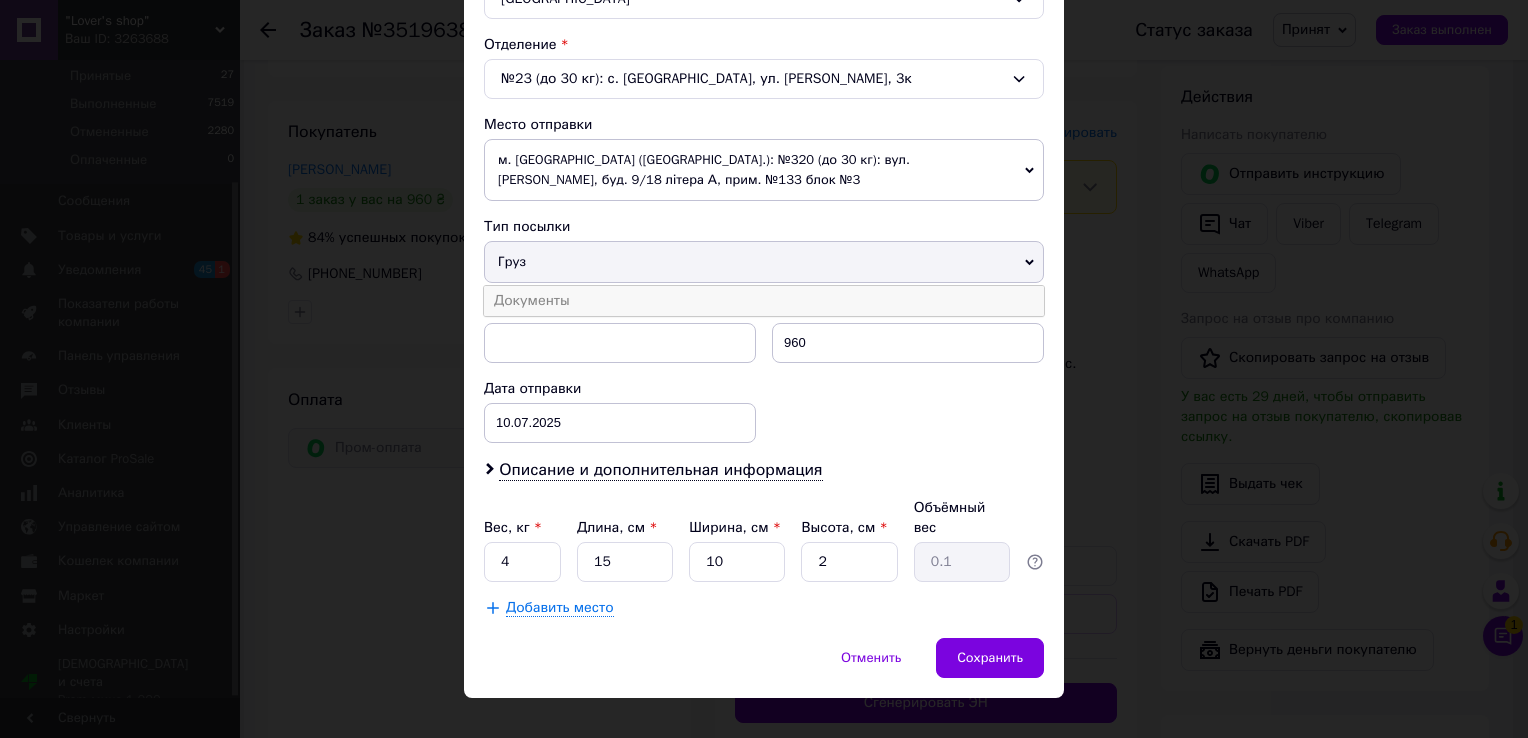 click on "Документы" at bounding box center (764, 301) 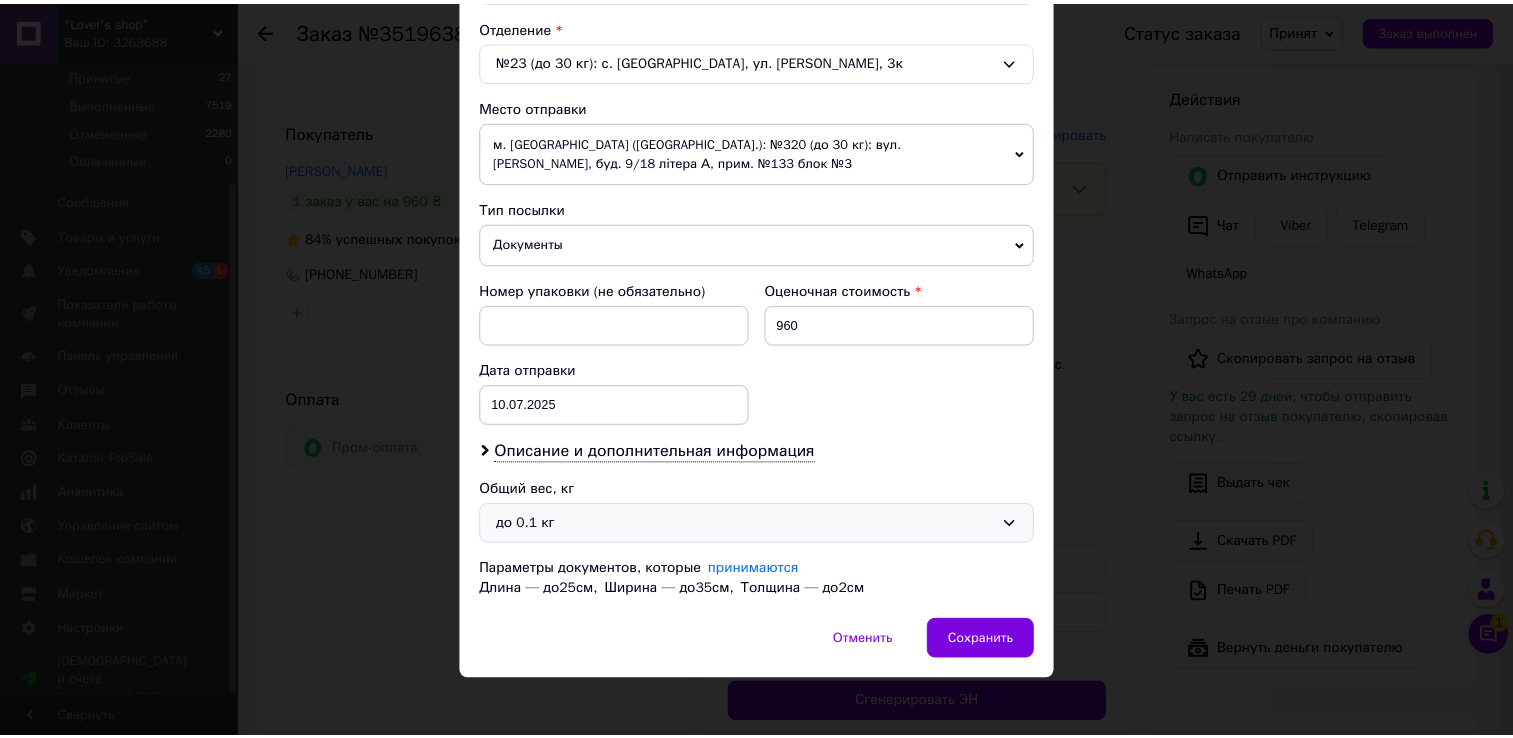 scroll, scrollTop: 624, scrollLeft: 0, axis: vertical 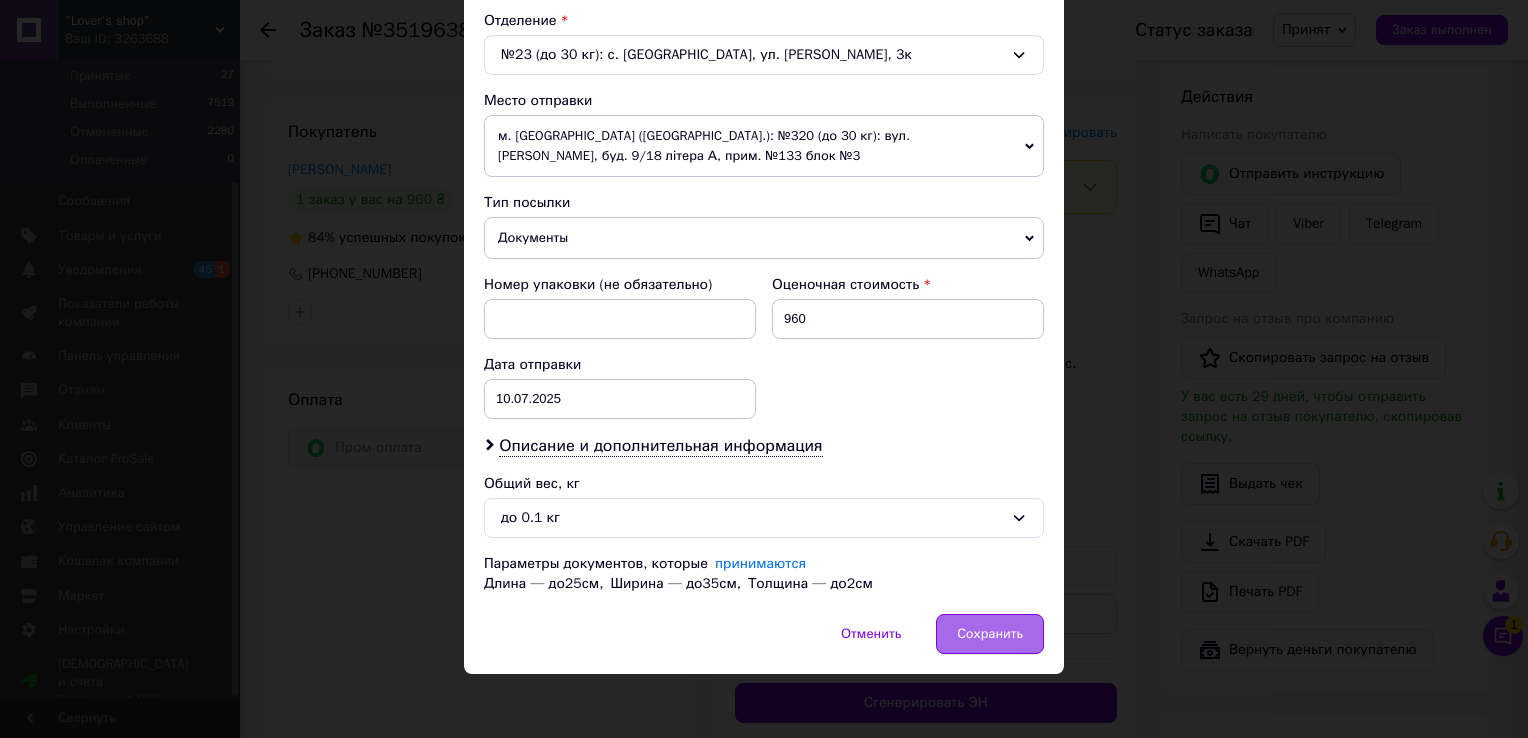 click on "Сохранить" at bounding box center (990, 634) 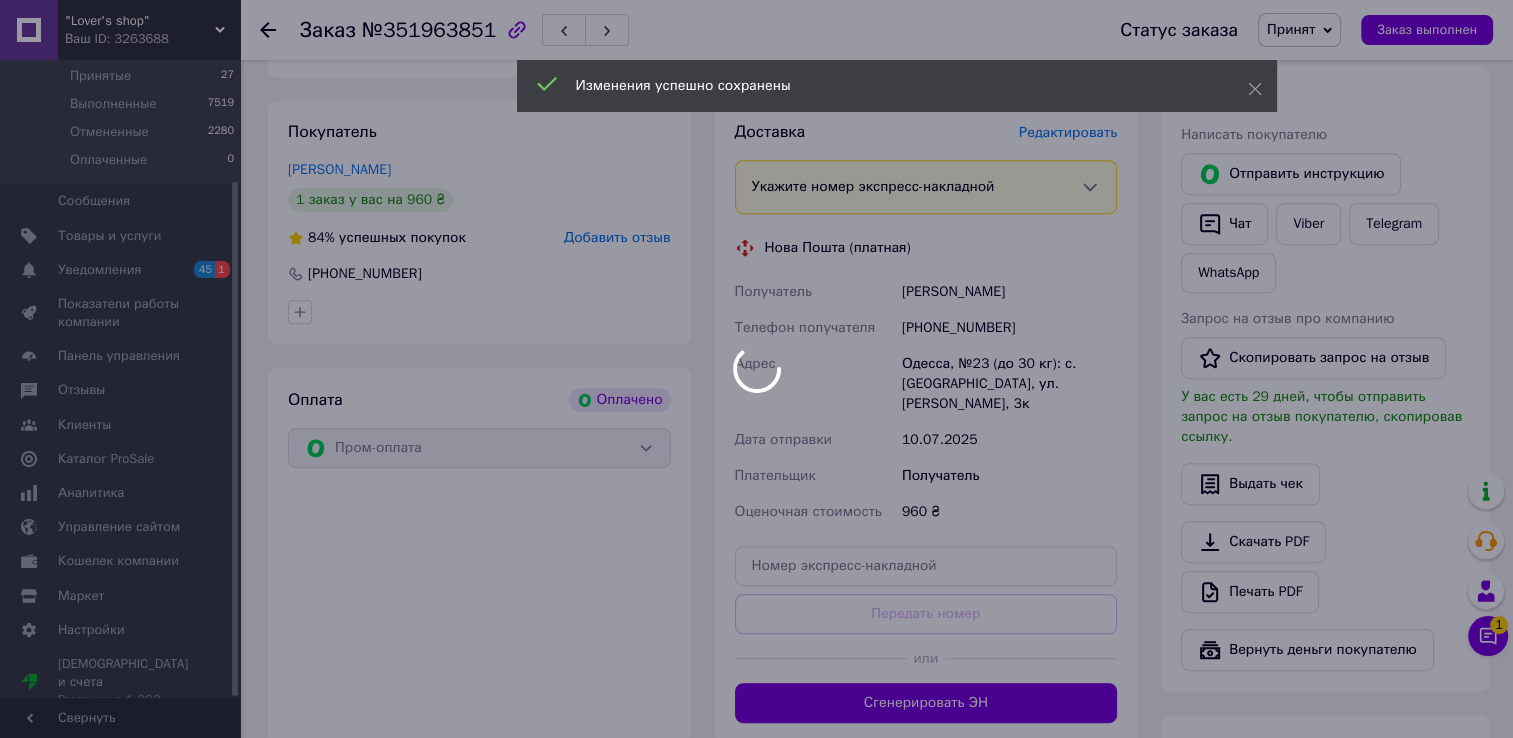 scroll, scrollTop: 1000, scrollLeft: 0, axis: vertical 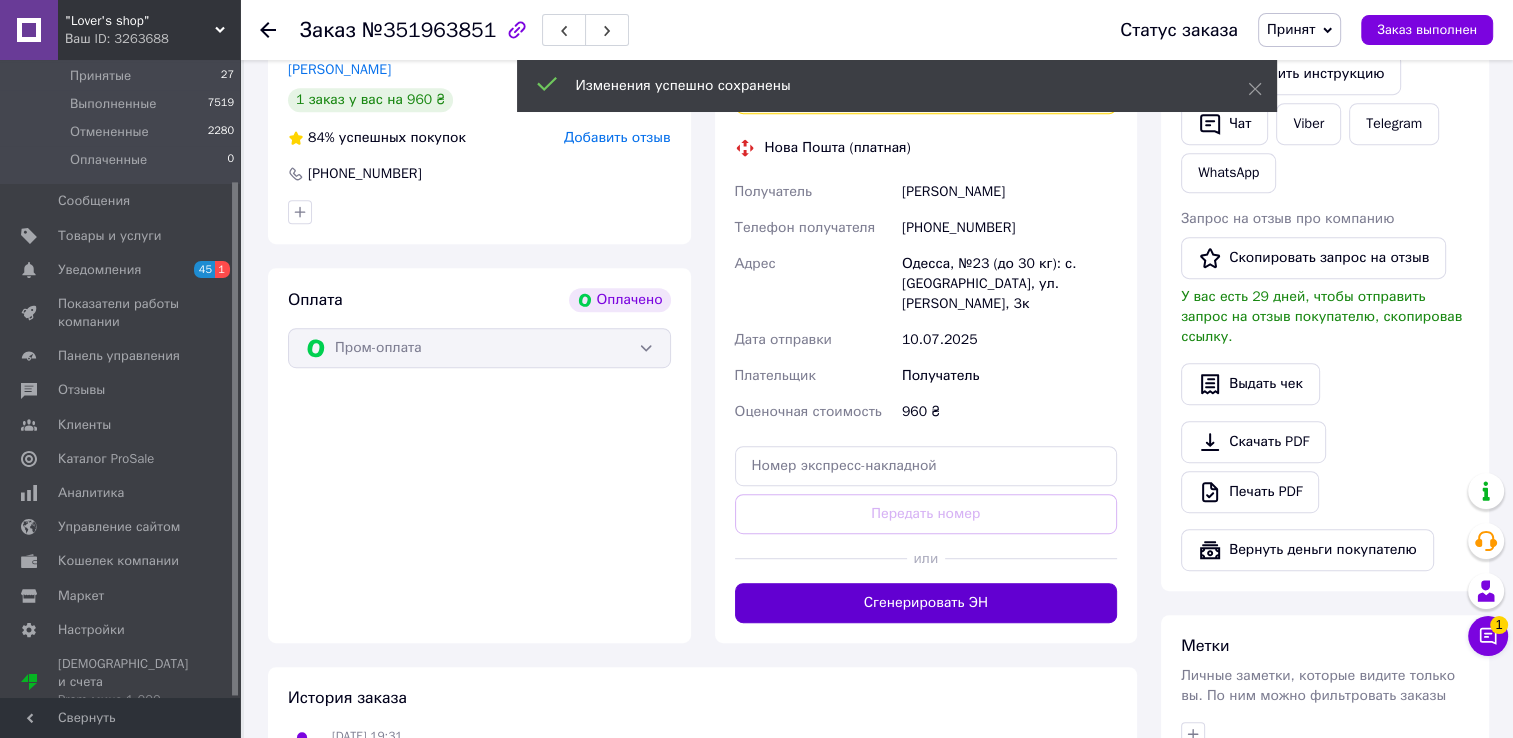 click on "Сгенерировать ЭН" at bounding box center (926, 603) 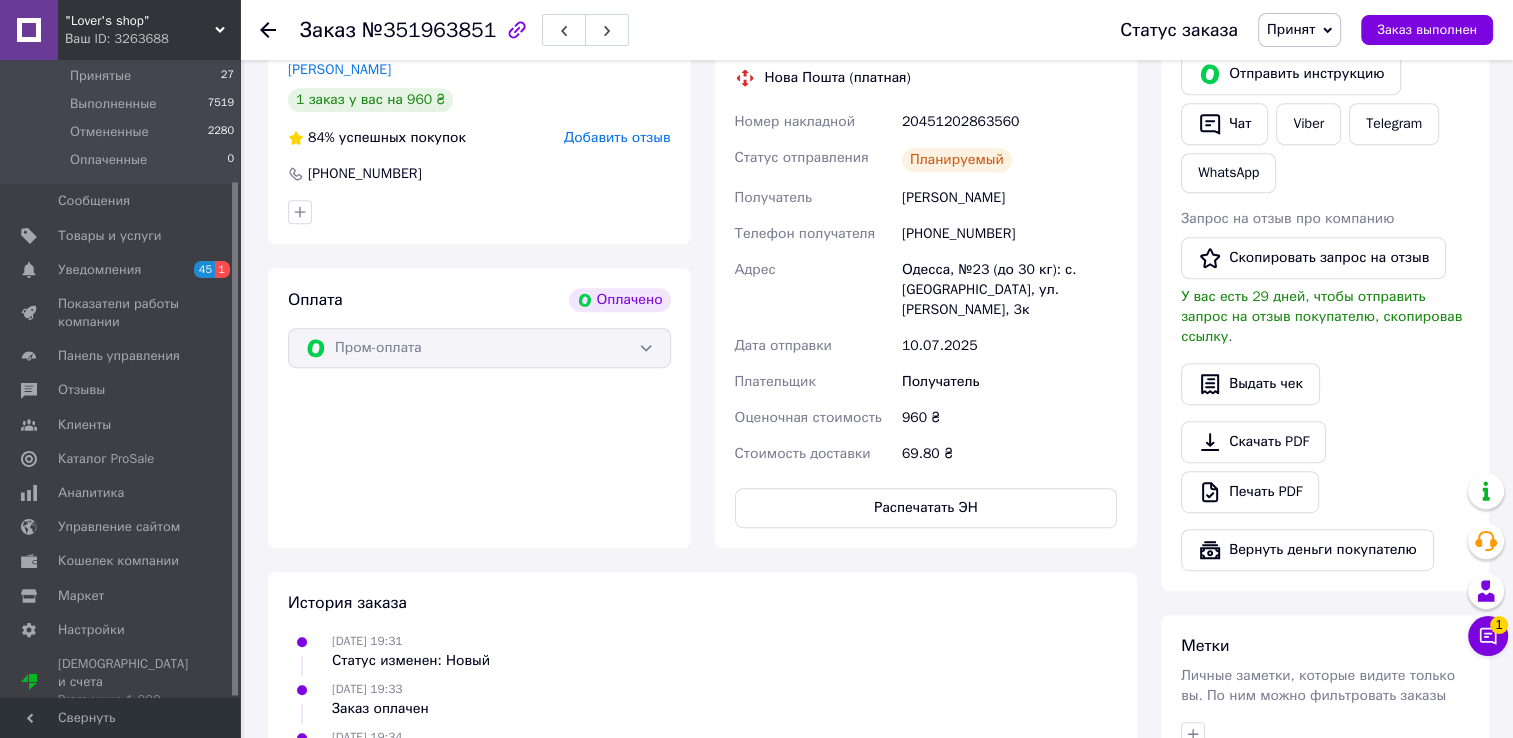 click 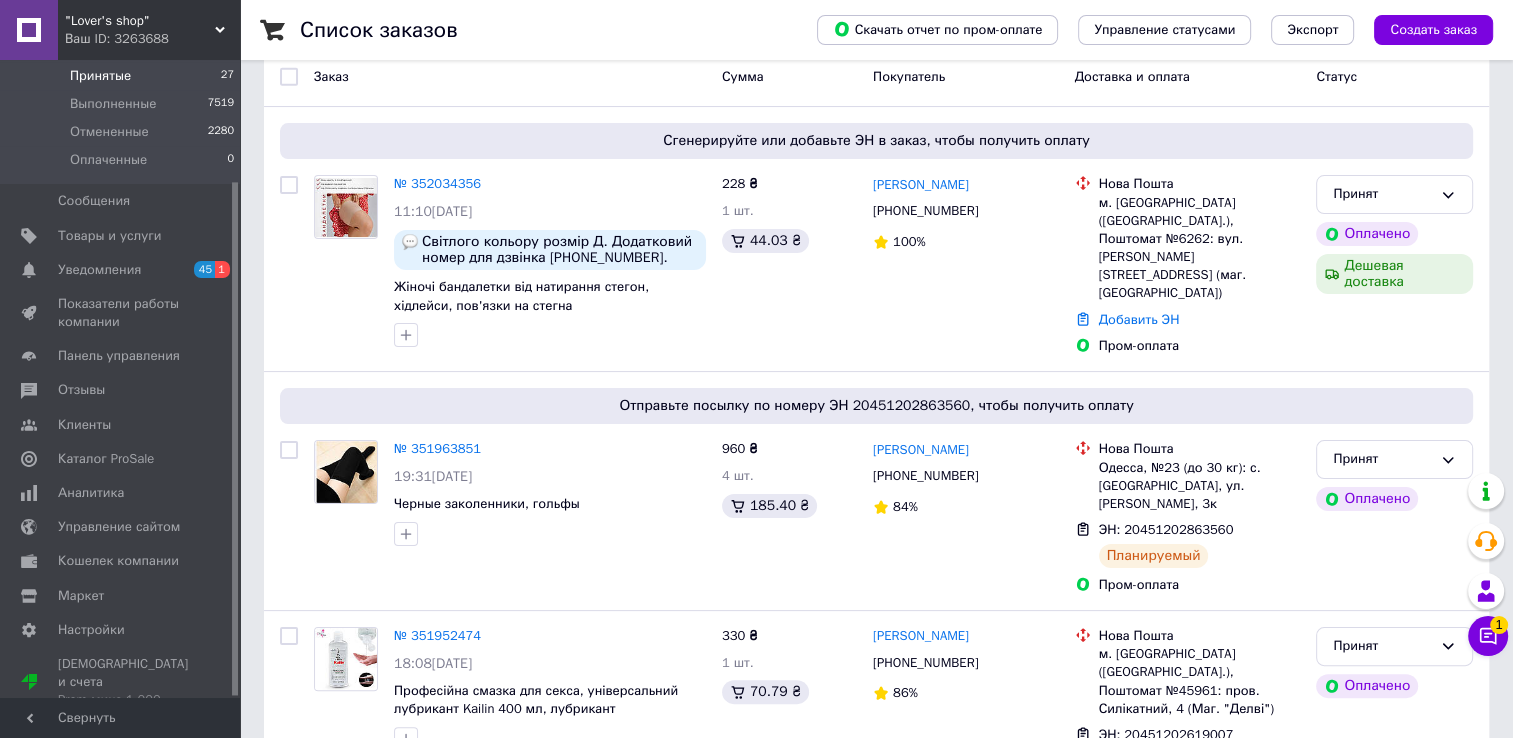 scroll, scrollTop: 300, scrollLeft: 0, axis: vertical 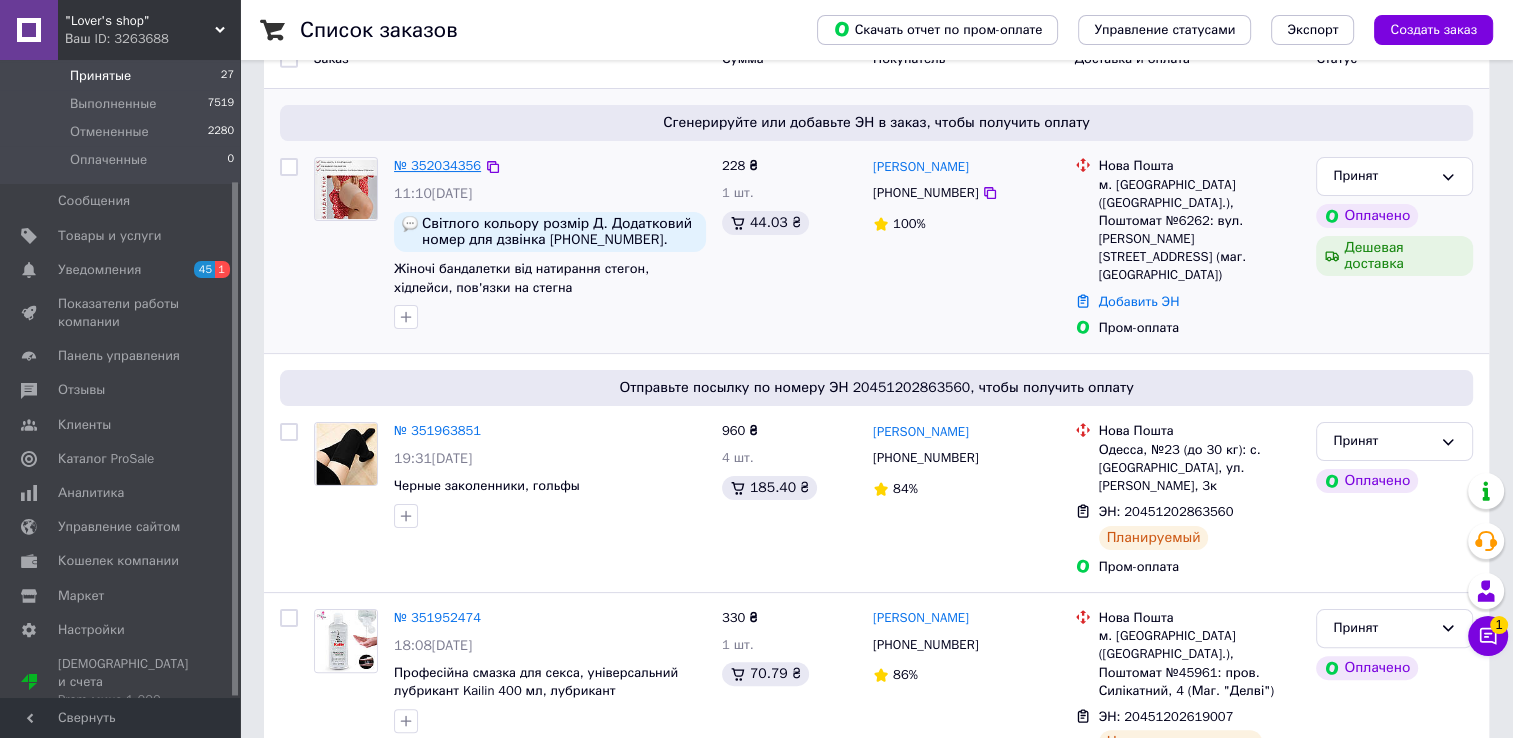 click on "№ 352034356" at bounding box center [437, 165] 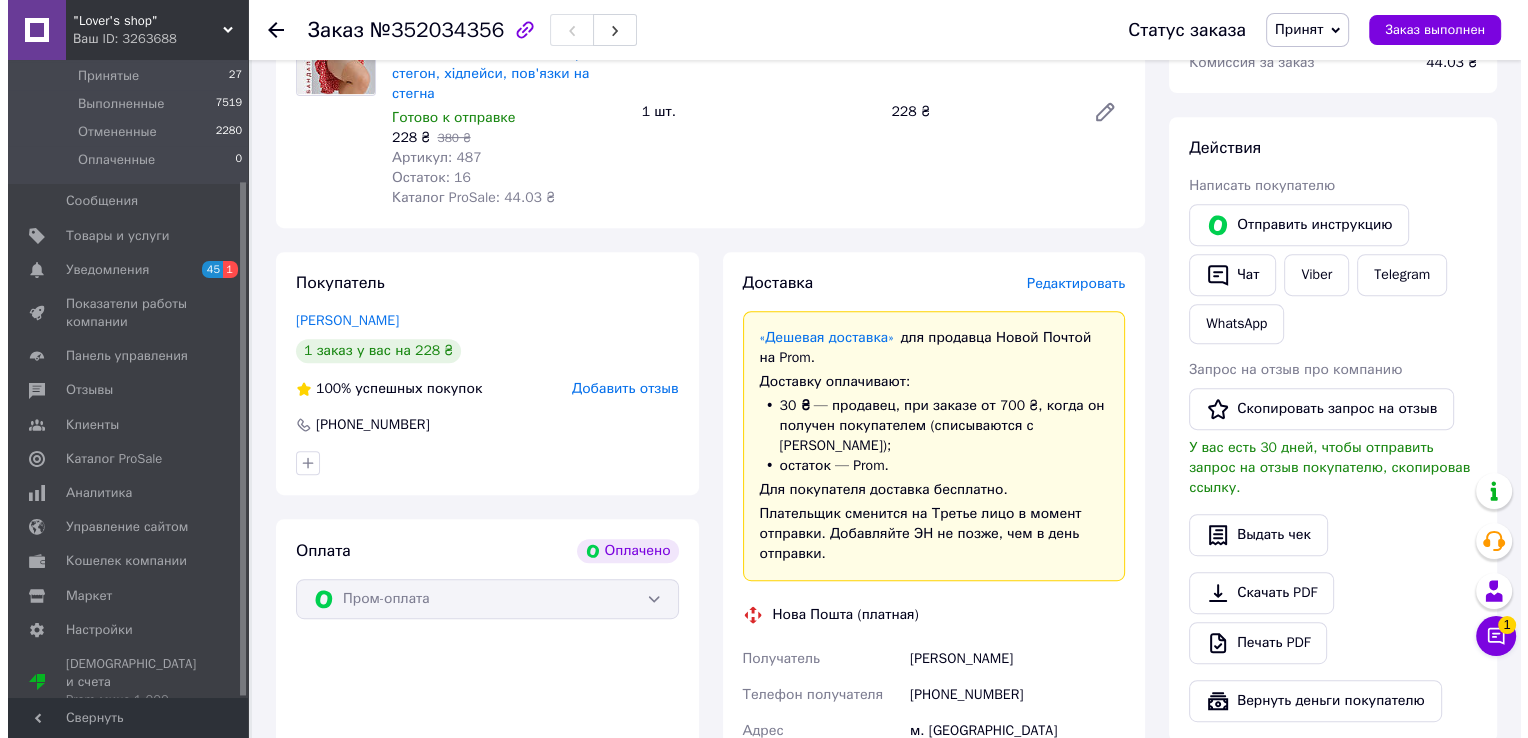 scroll, scrollTop: 931, scrollLeft: 0, axis: vertical 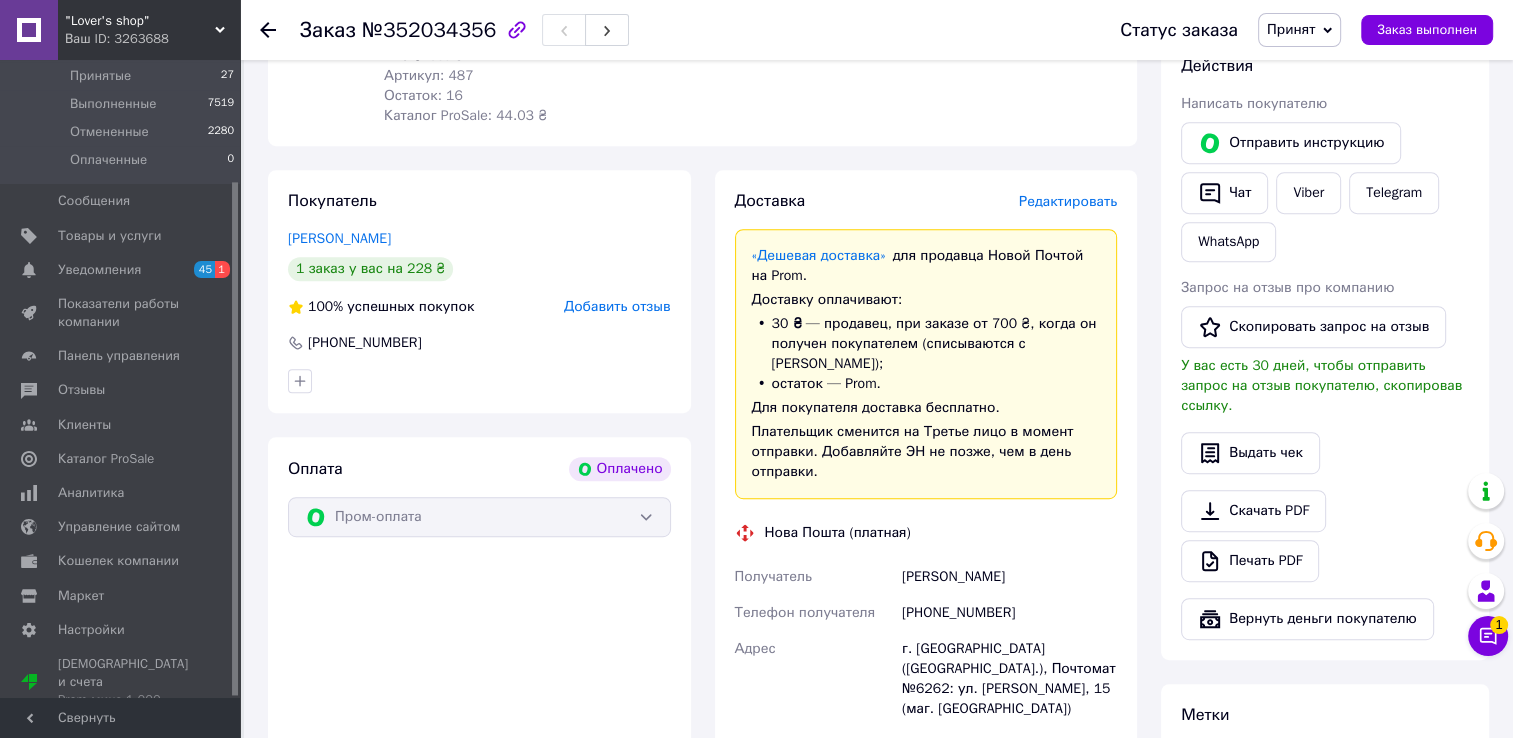 click on "Редактировать" at bounding box center (1068, 201) 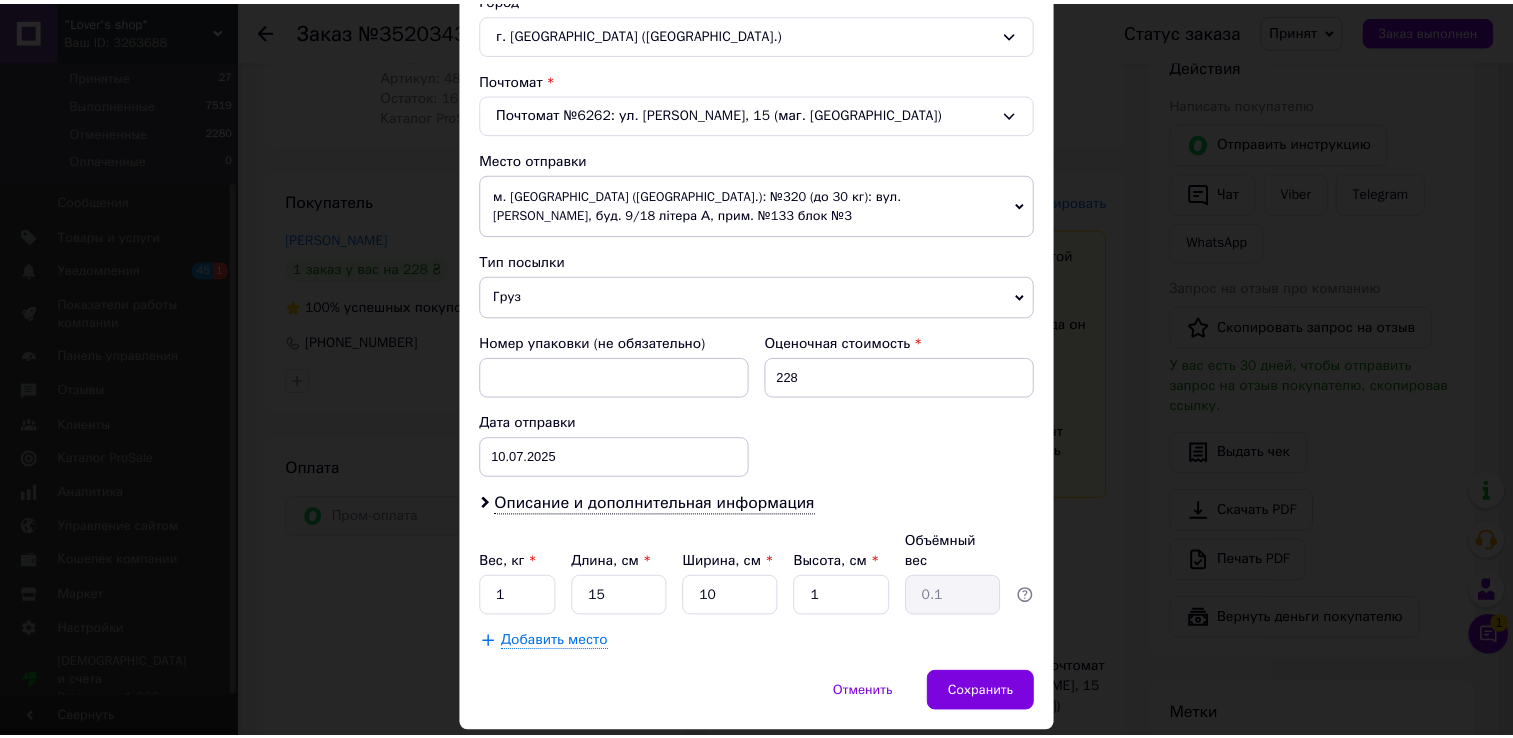 scroll, scrollTop: 604, scrollLeft: 0, axis: vertical 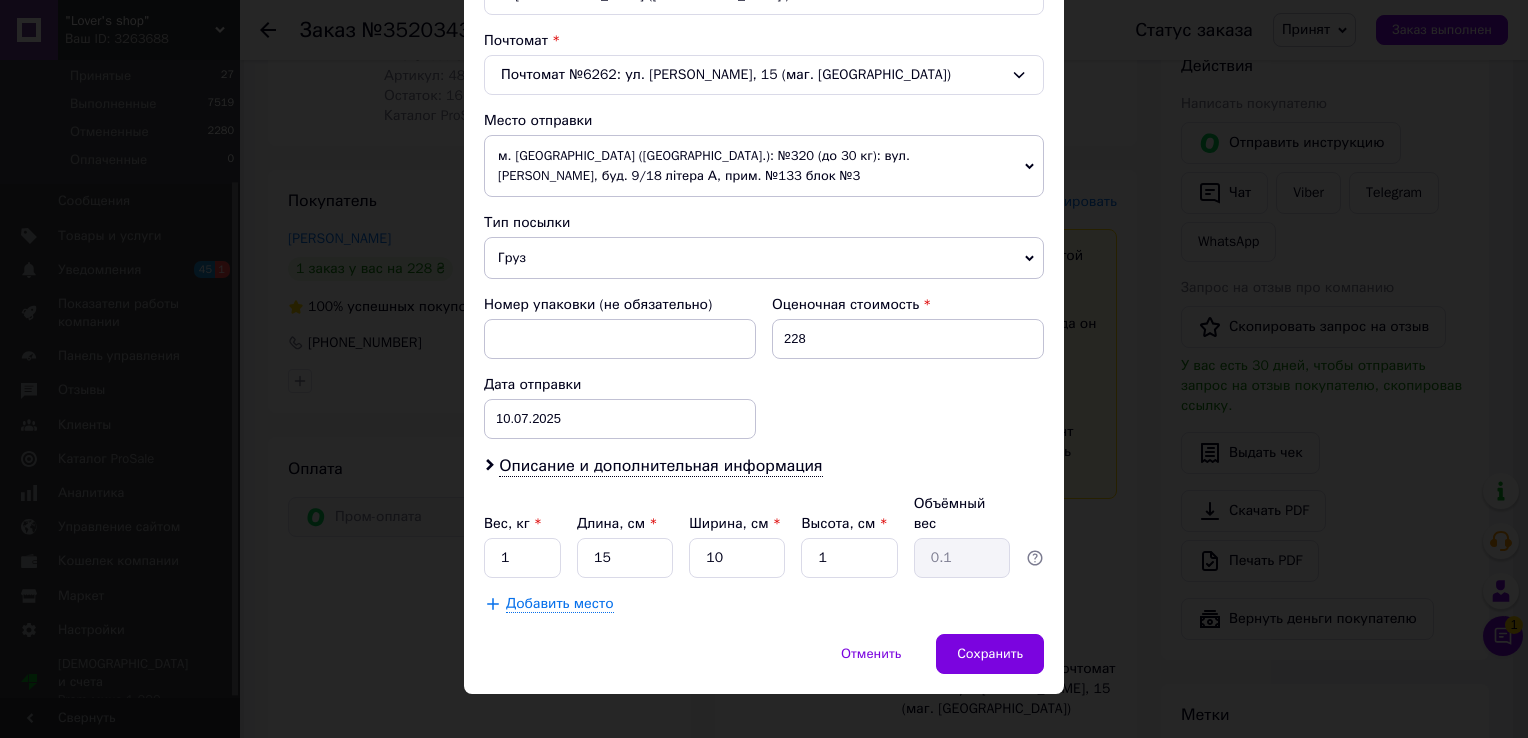 click on "Груз" at bounding box center (764, 258) 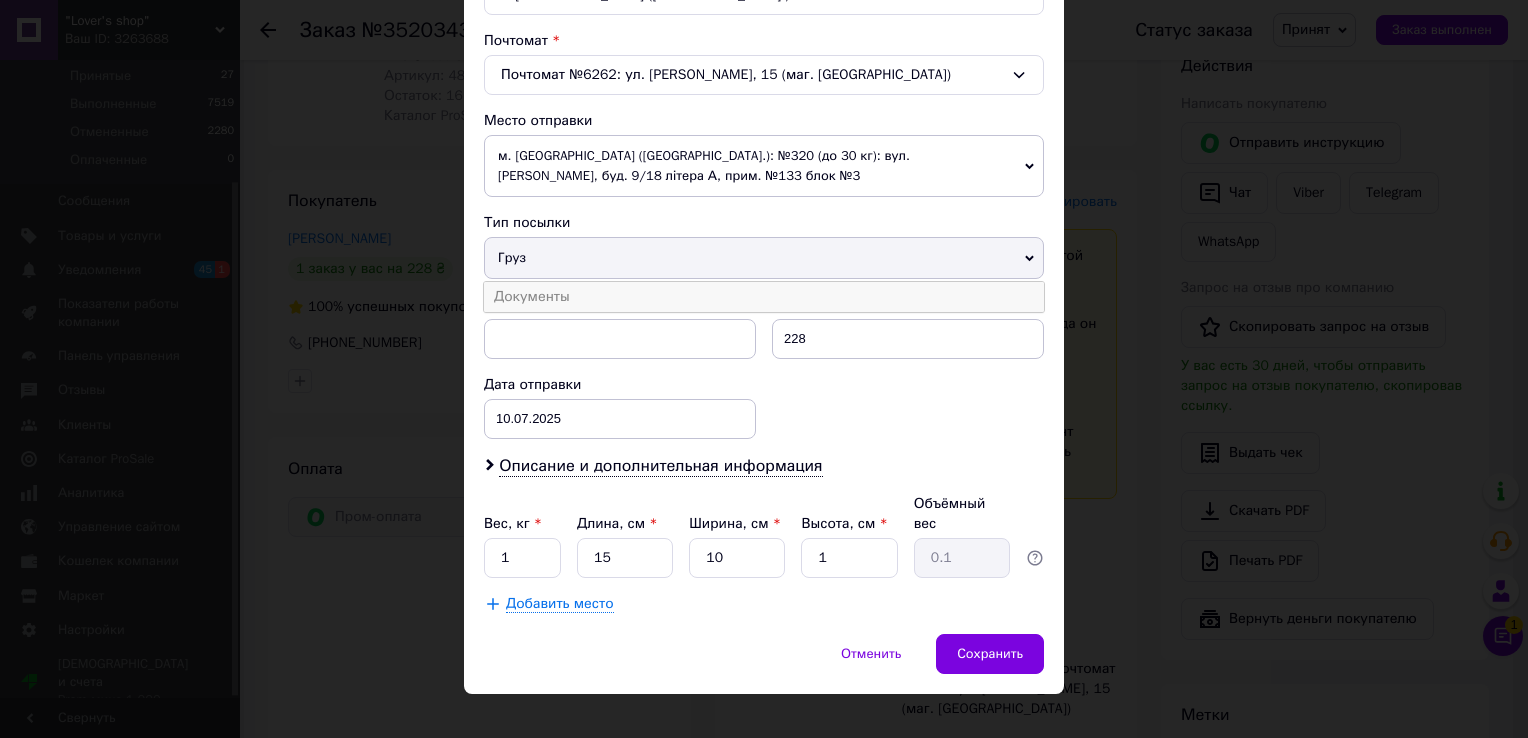 click on "Документы" at bounding box center [764, 297] 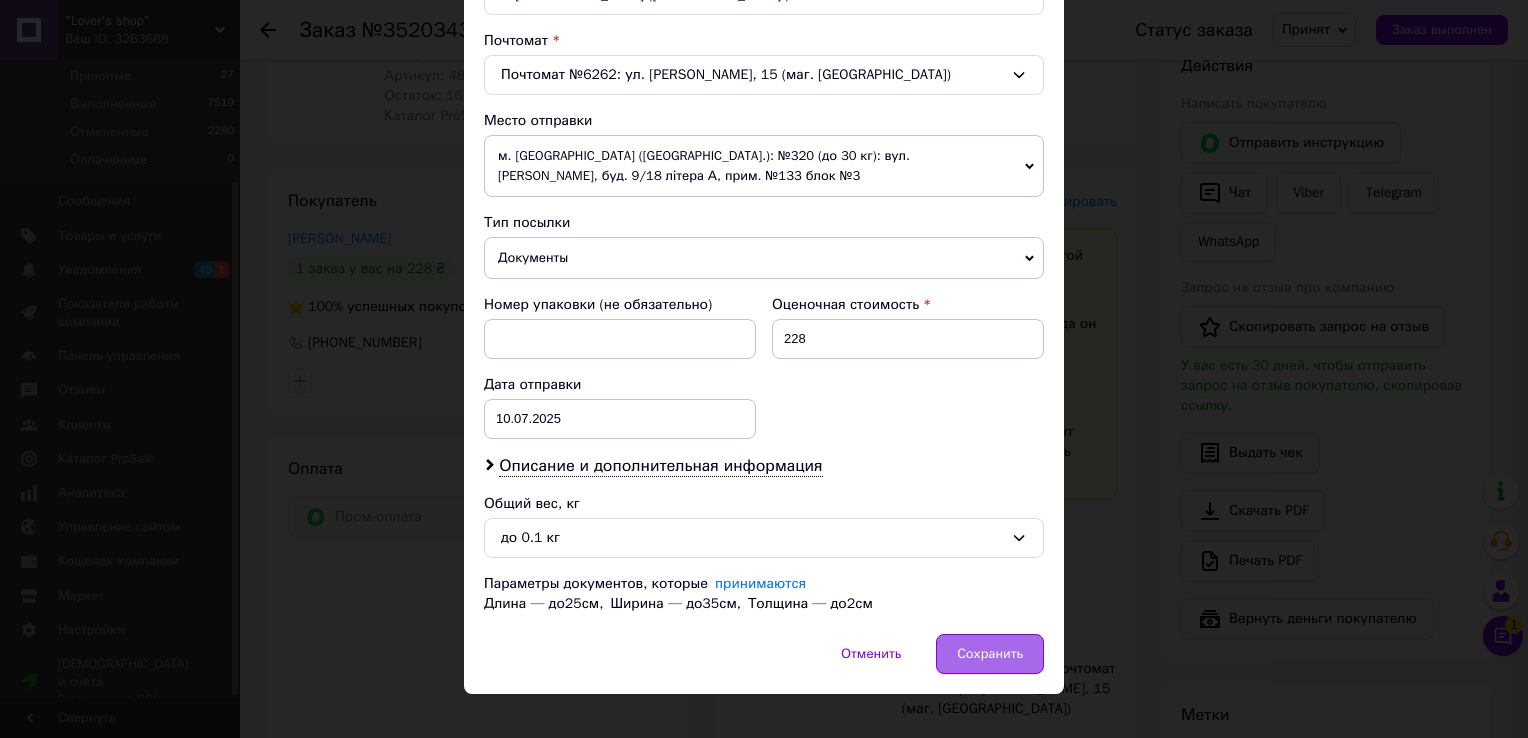 click on "Сохранить" at bounding box center [990, 654] 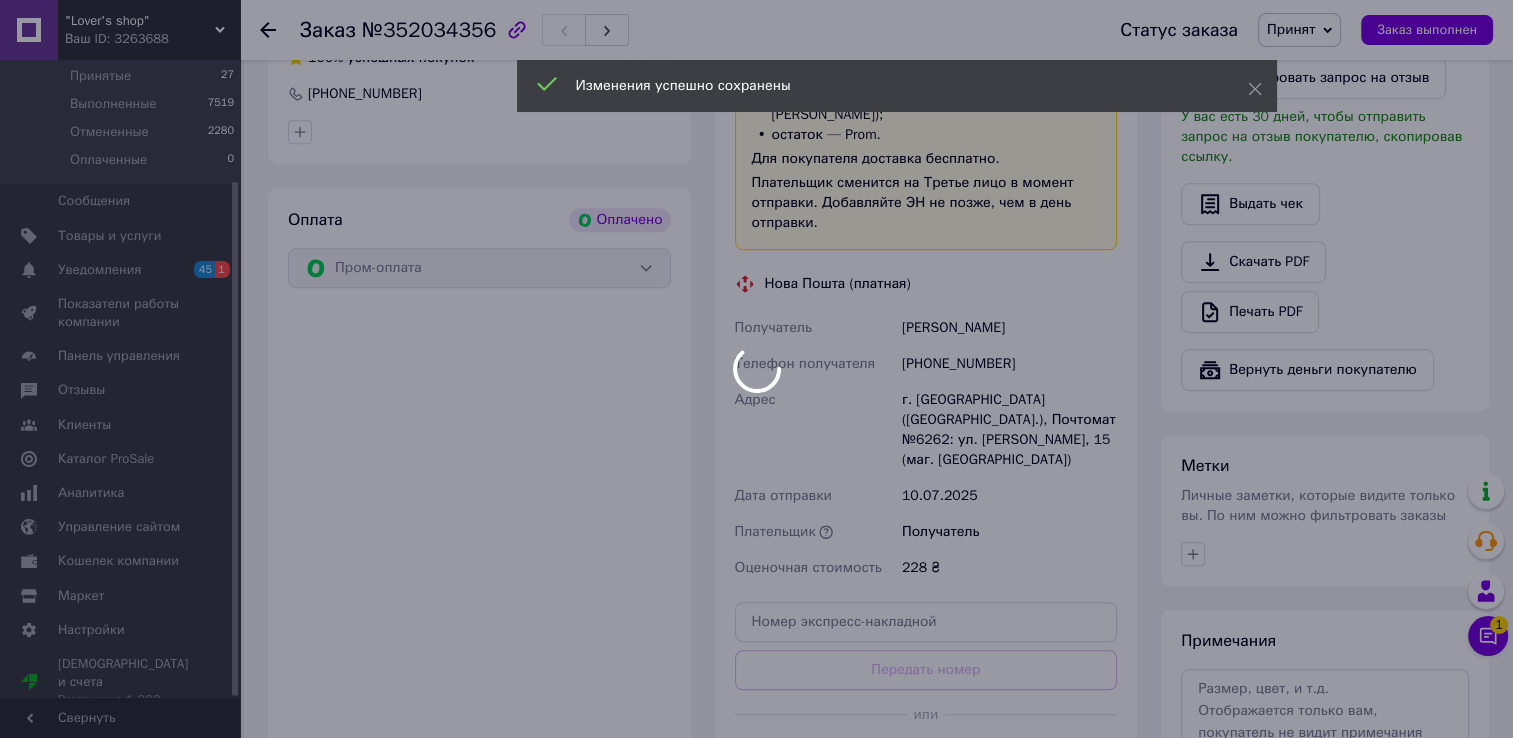 scroll, scrollTop: 1231, scrollLeft: 0, axis: vertical 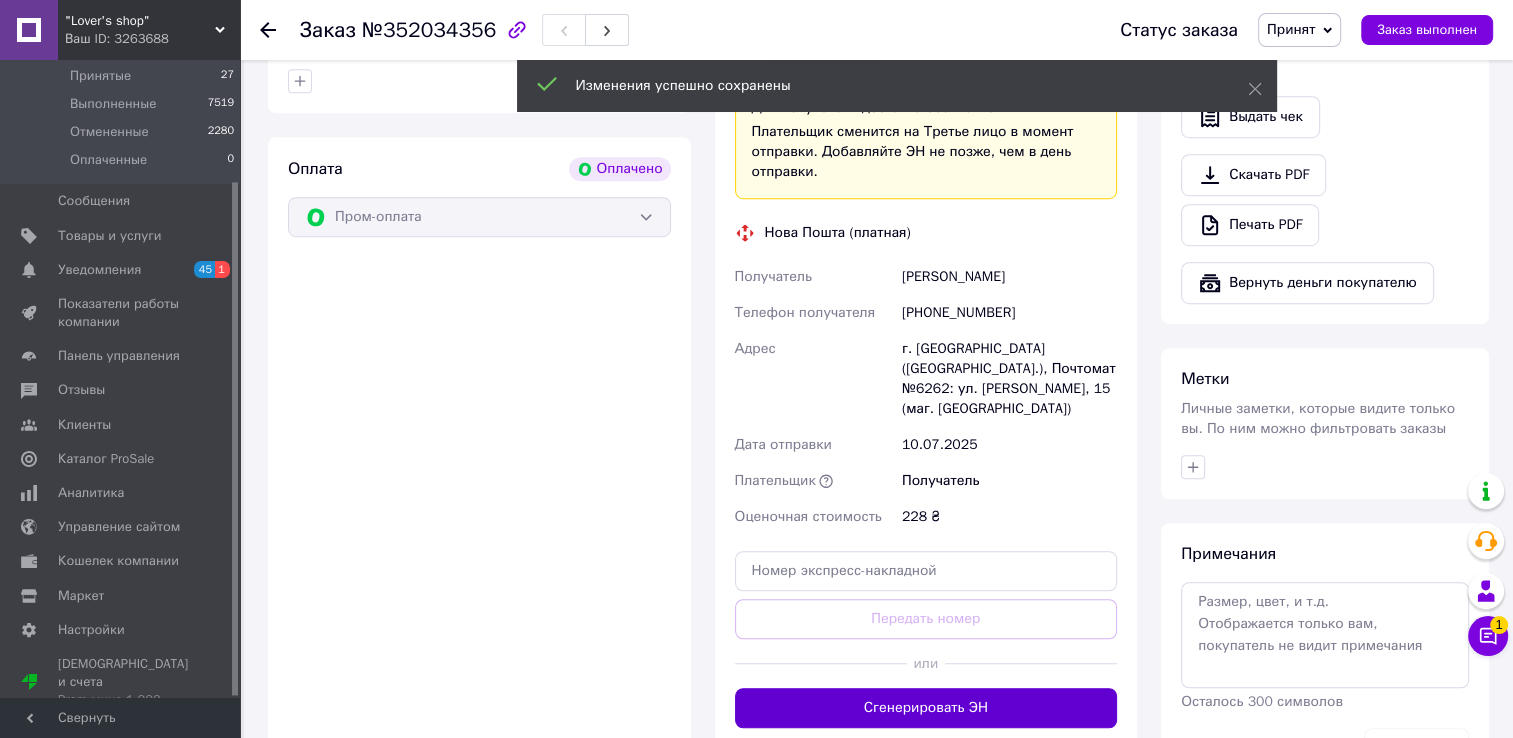 click on "Сгенерировать ЭН" at bounding box center [926, 708] 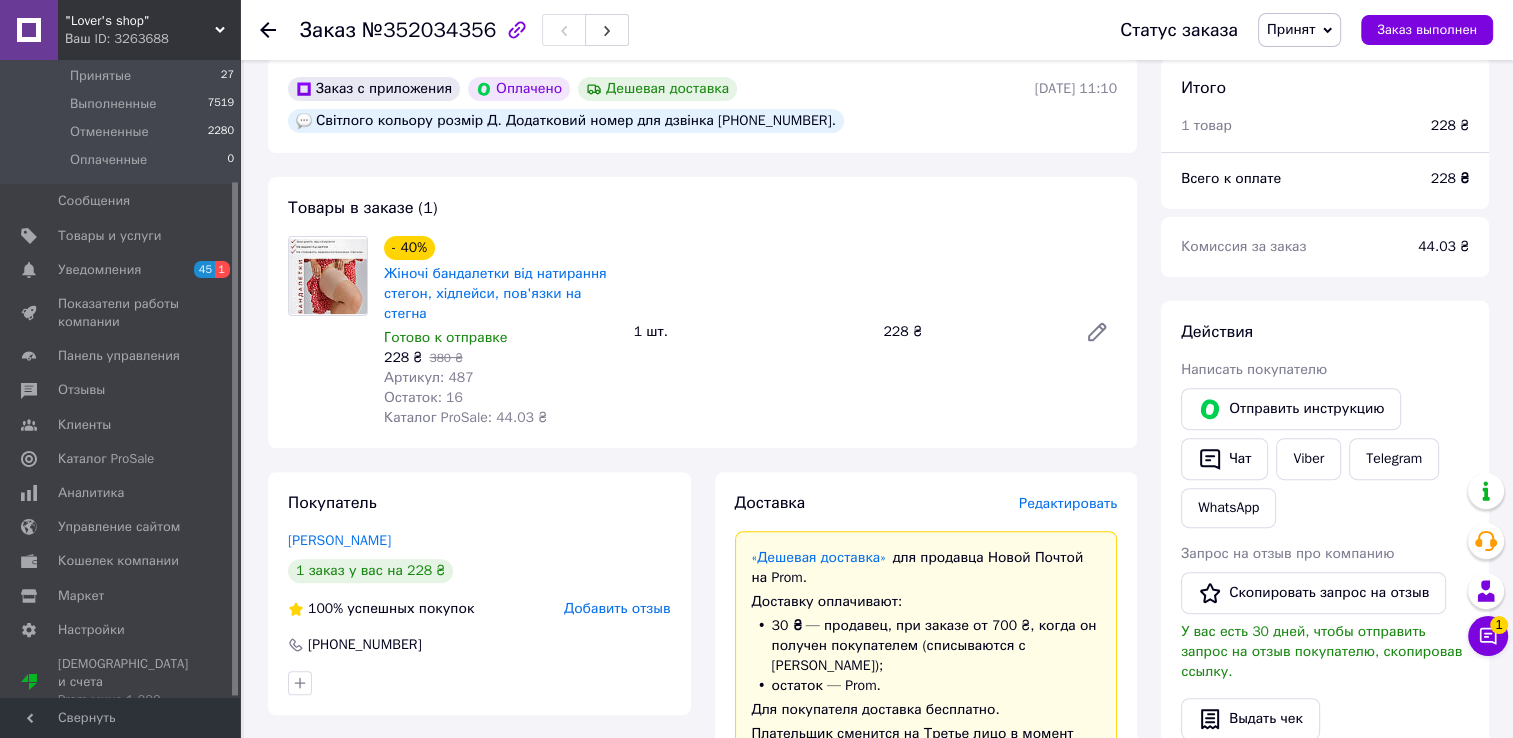 scroll, scrollTop: 631, scrollLeft: 0, axis: vertical 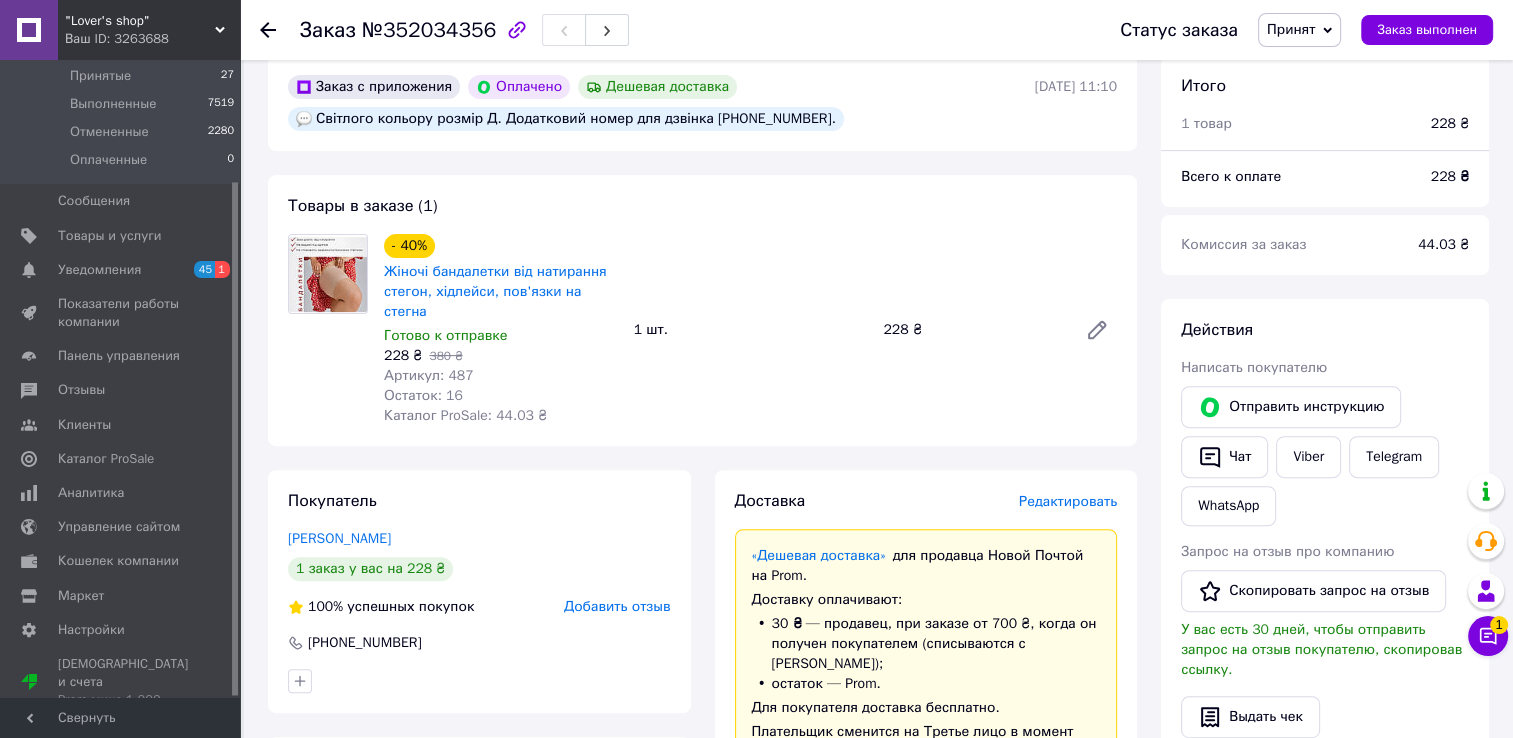 click 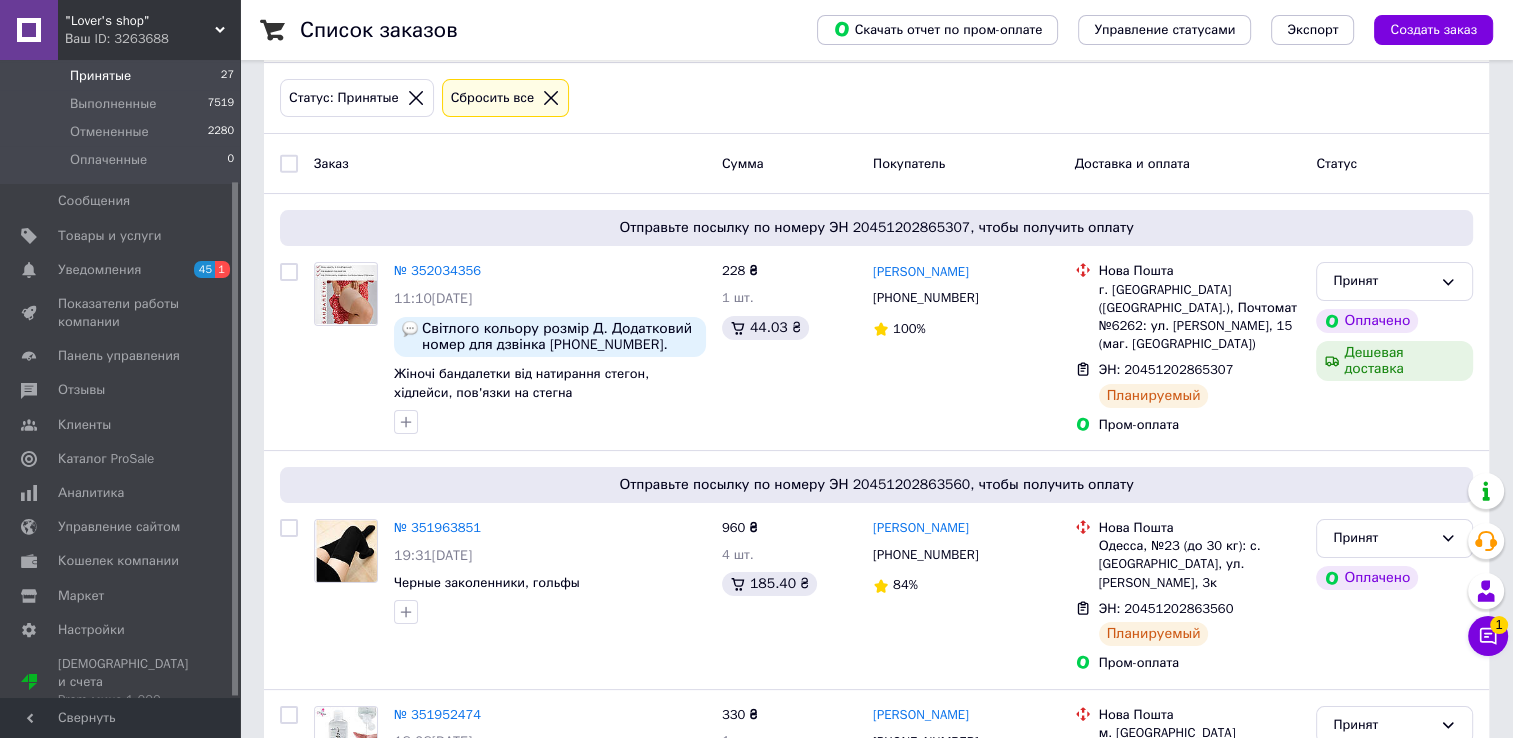 scroll, scrollTop: 200, scrollLeft: 0, axis: vertical 